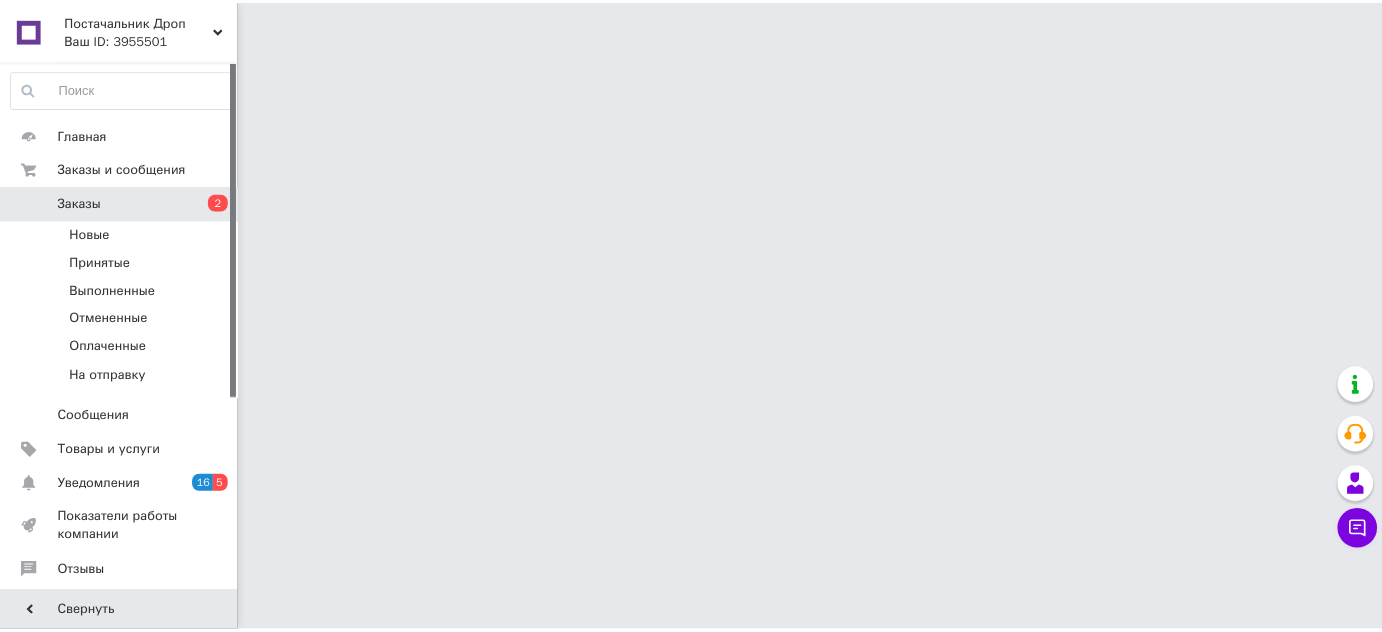 scroll, scrollTop: 0, scrollLeft: 0, axis: both 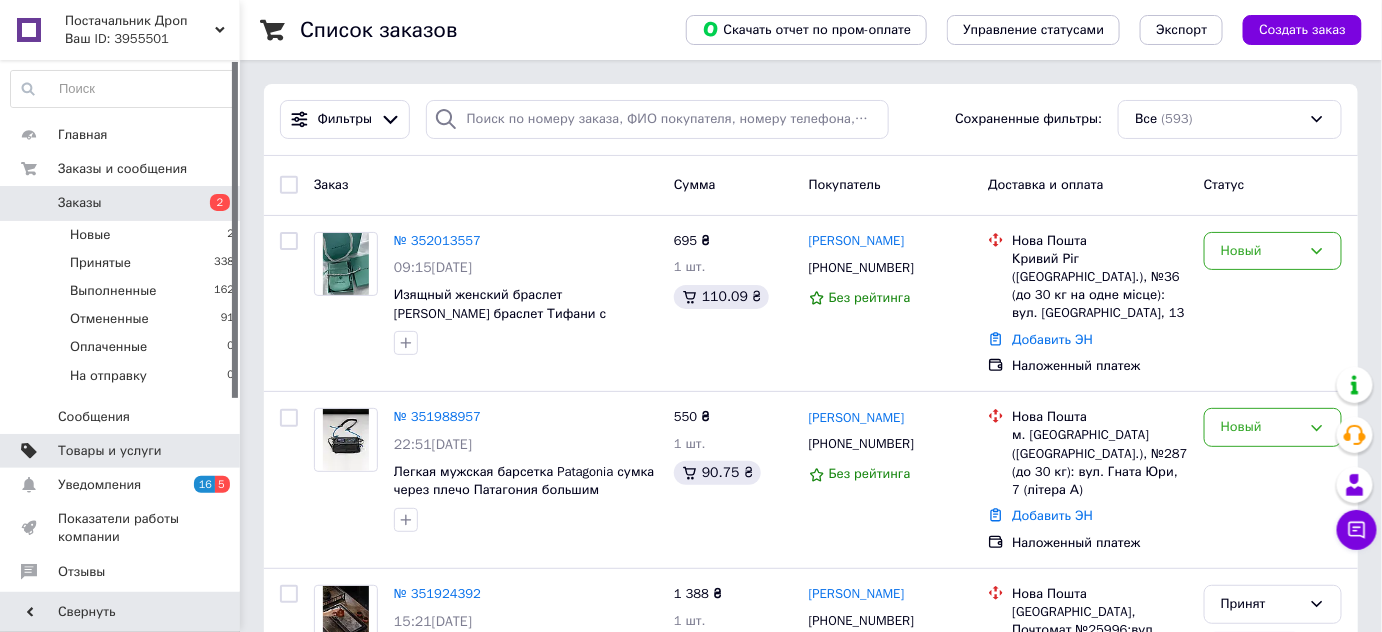 click on "Товары и услуги" at bounding box center [110, 451] 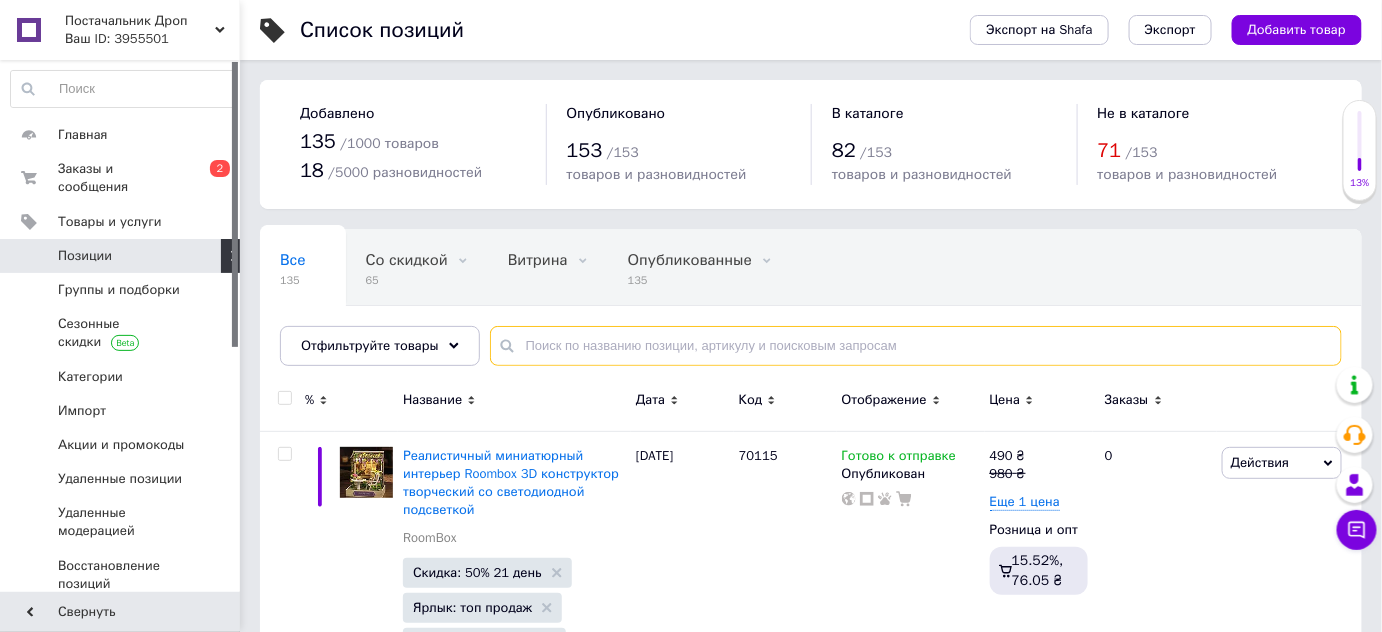 click at bounding box center (916, 346) 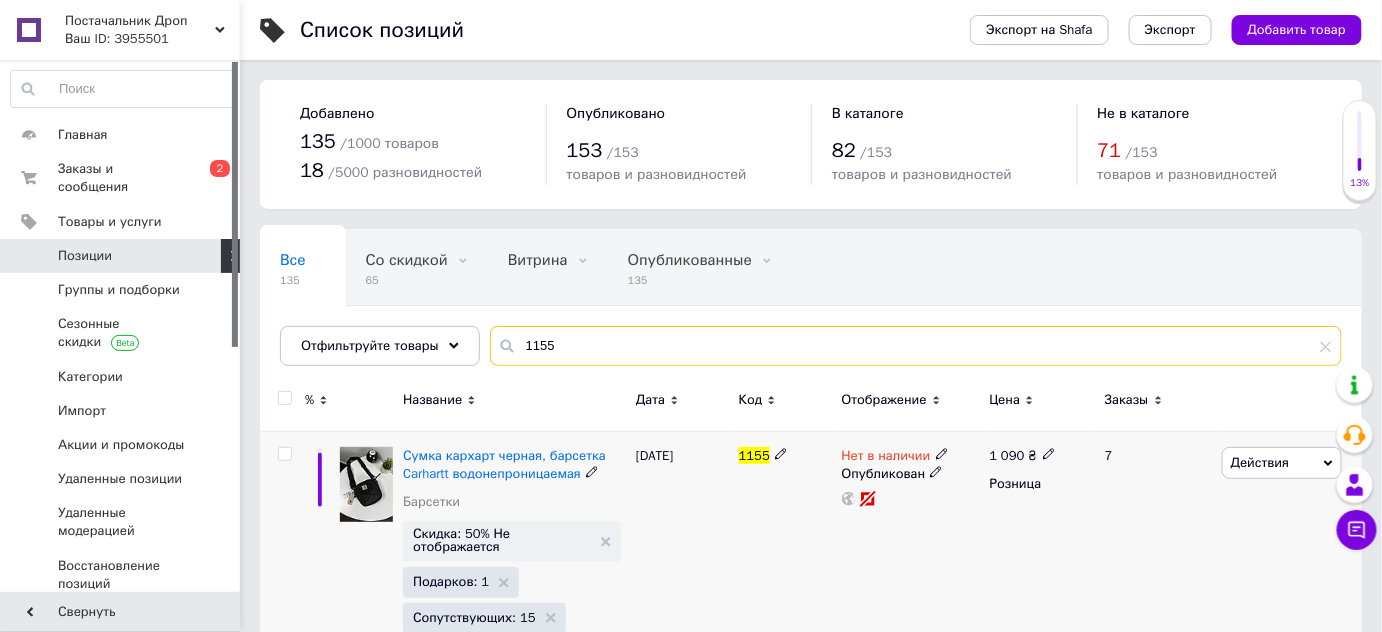 type on "1155" 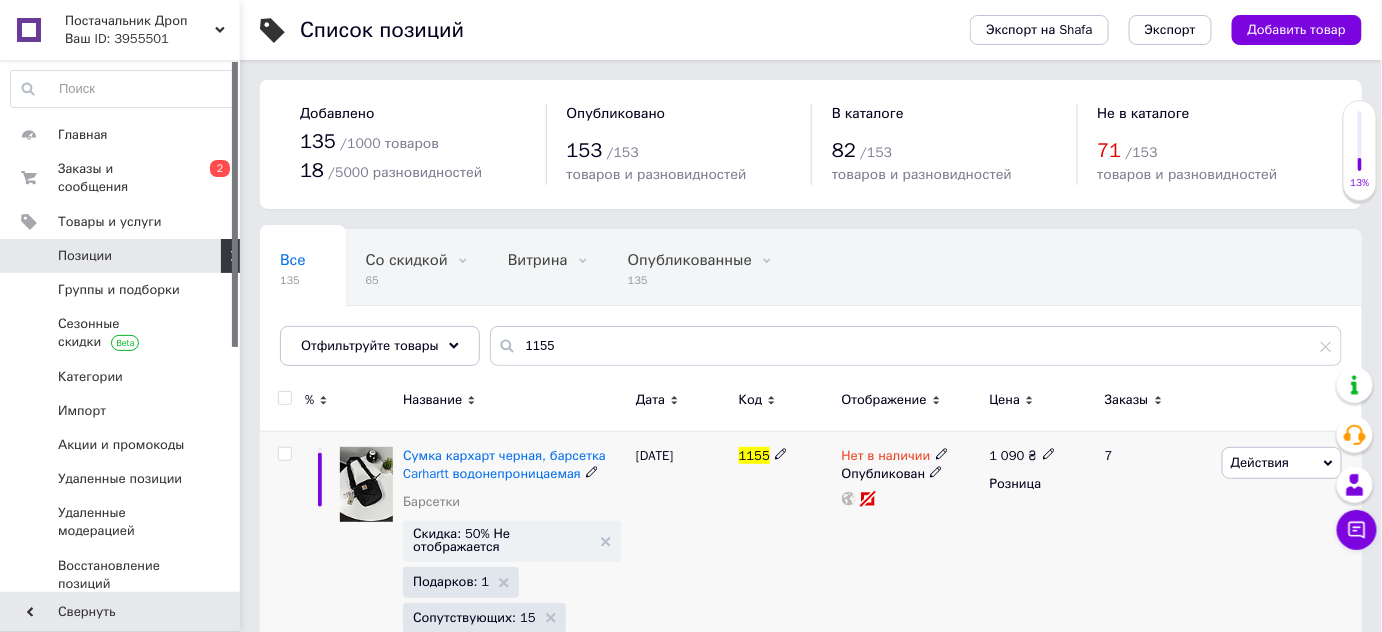 click 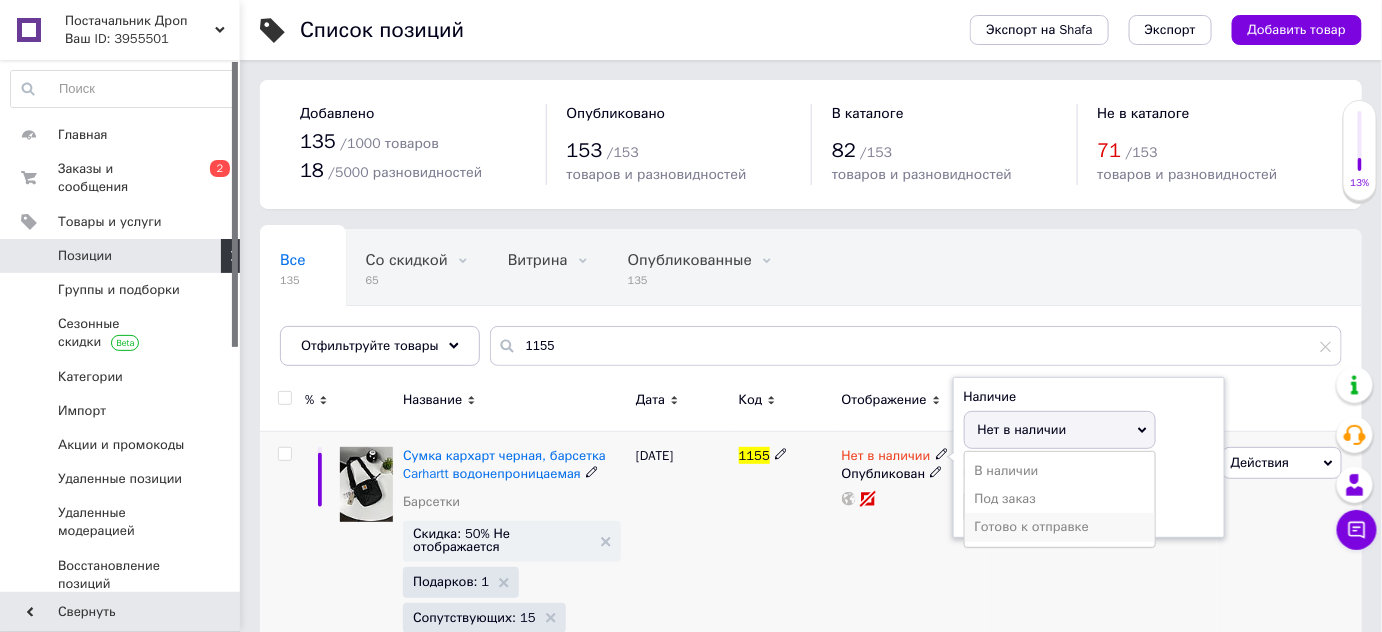 click on "Готово к отправке" at bounding box center (1060, 527) 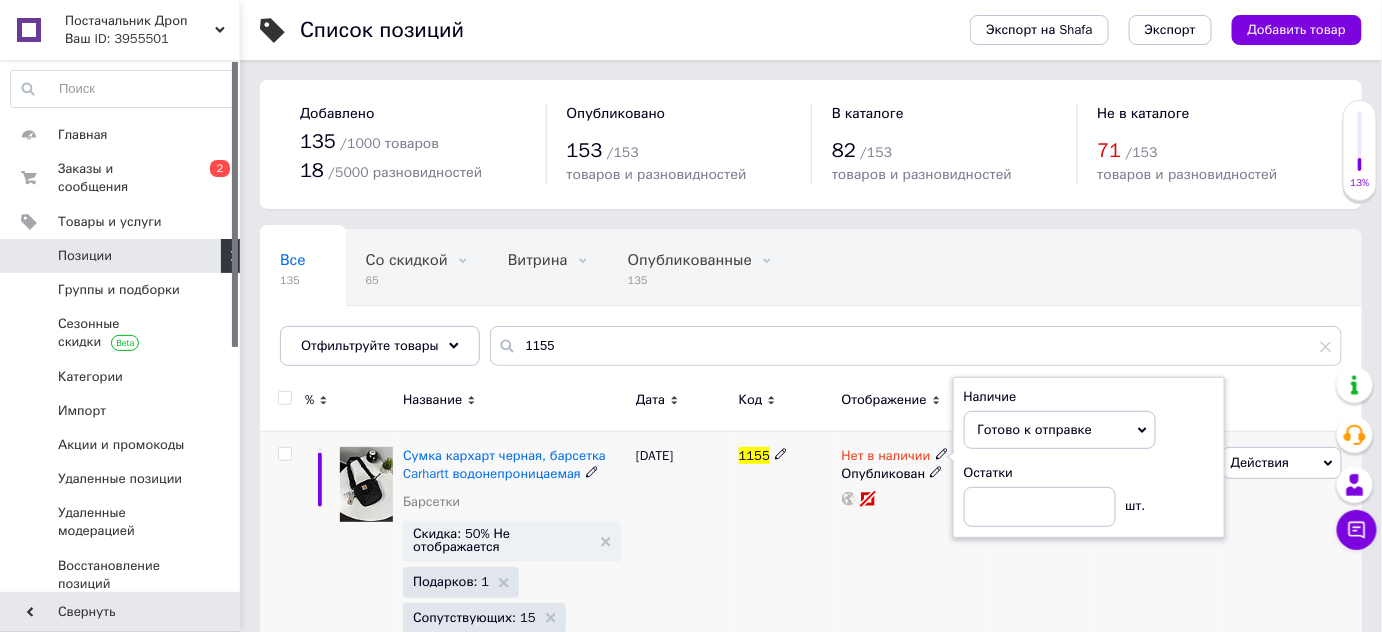 drag, startPoint x: 956, startPoint y: 569, endPoint x: 837, endPoint y: 561, distance: 119.26861 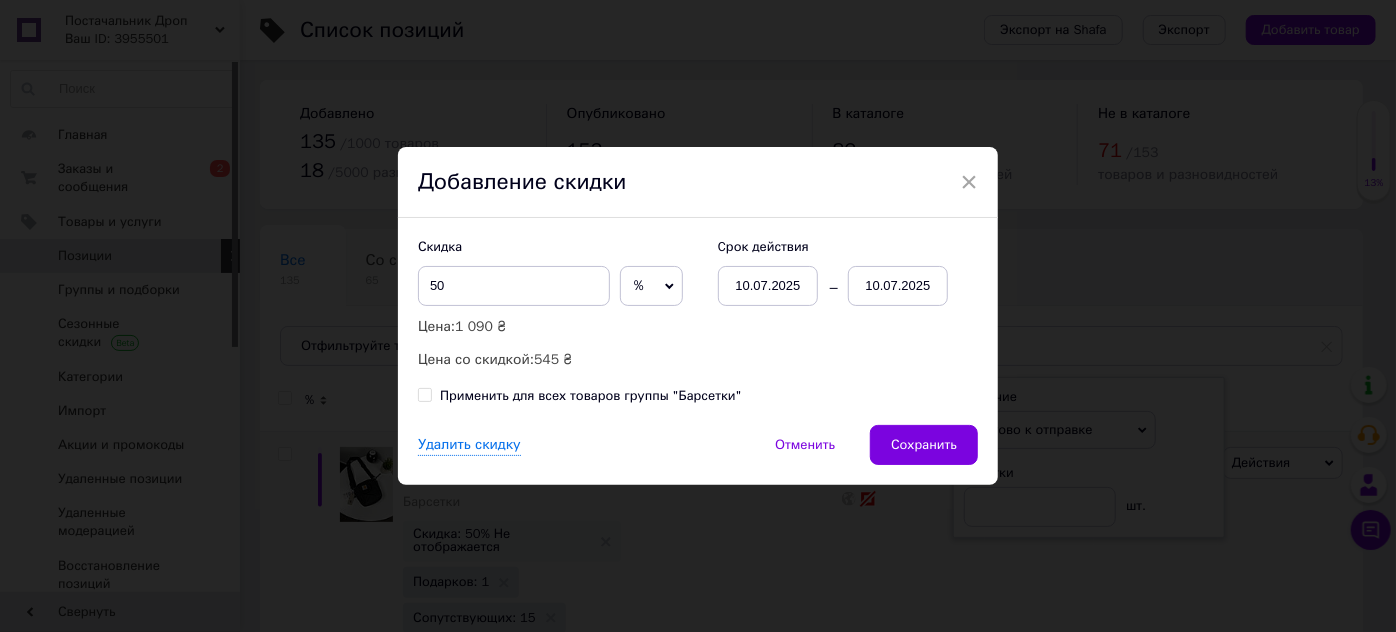 click on "10.07.2025" at bounding box center [898, 286] 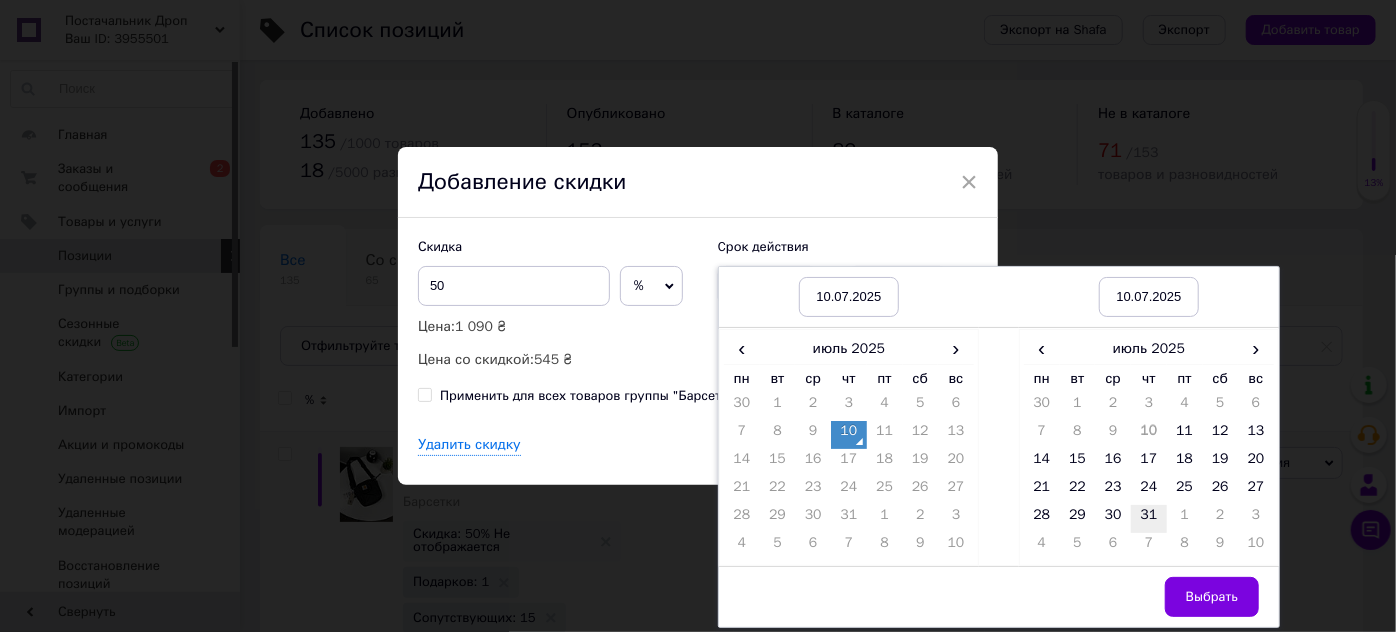 click on "31" at bounding box center [1149, 519] 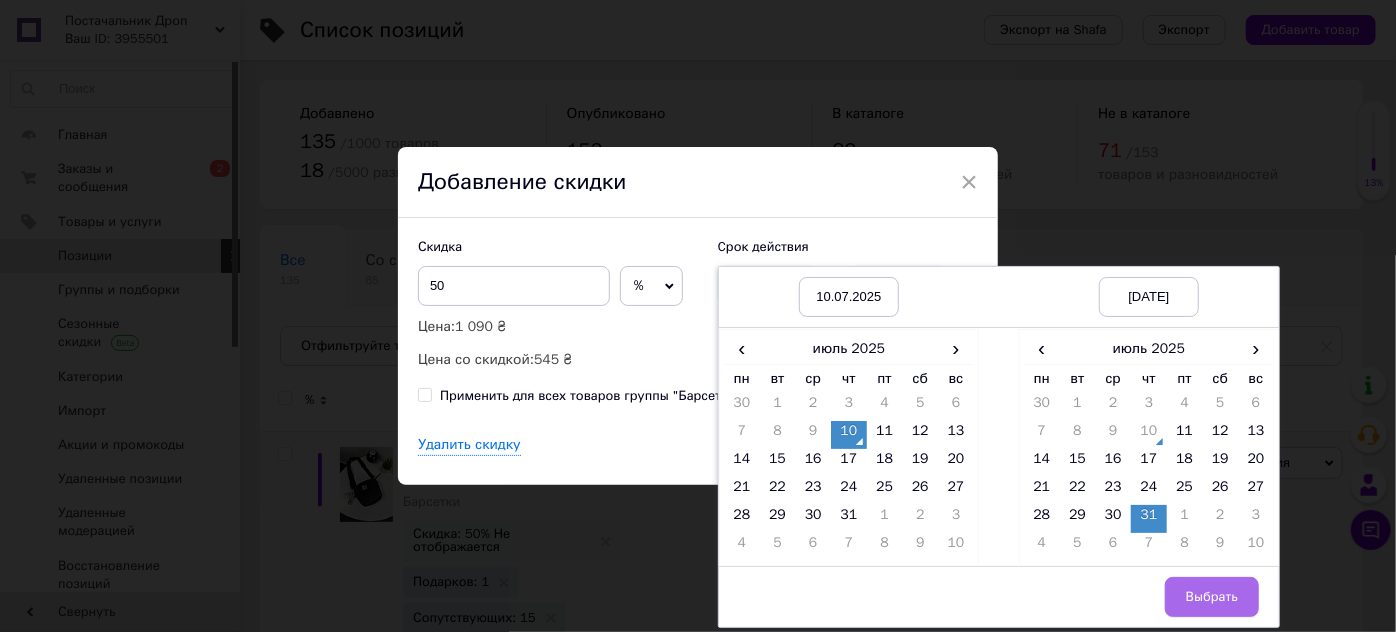 click on "Выбрать" at bounding box center (1212, 597) 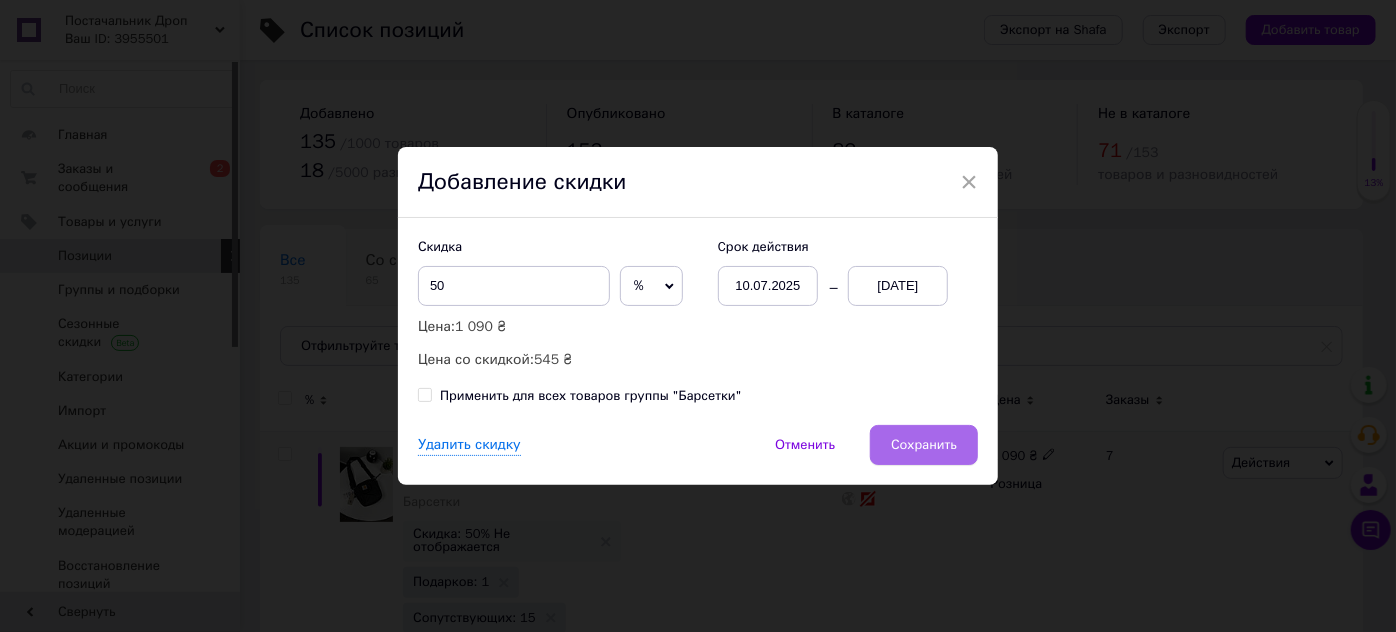 click on "Сохранить" at bounding box center [924, 445] 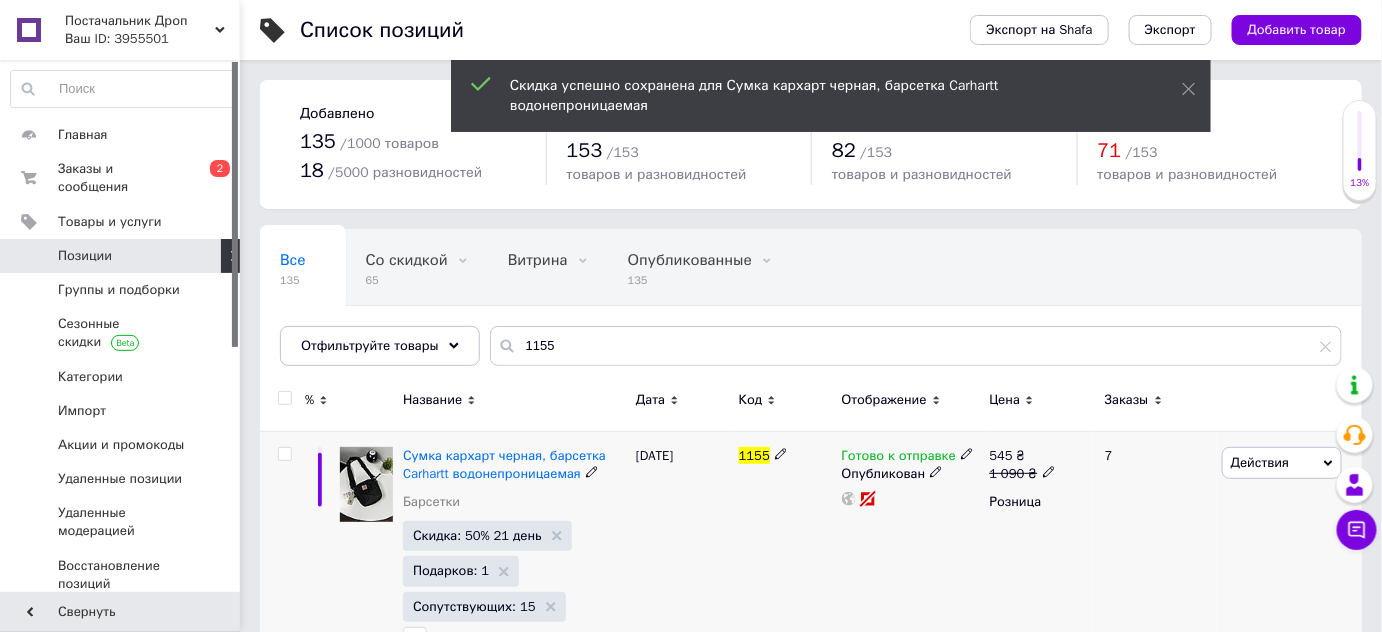 scroll, scrollTop: 62, scrollLeft: 0, axis: vertical 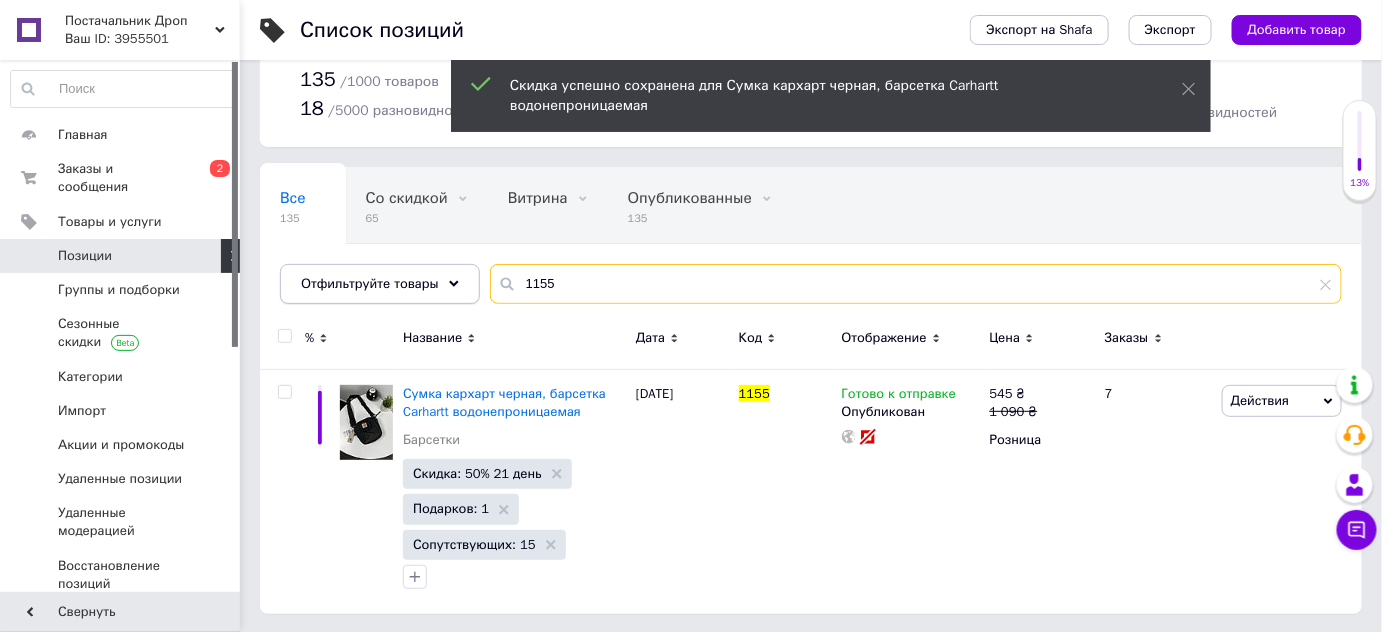 drag, startPoint x: 586, startPoint y: 269, endPoint x: 471, endPoint y: 284, distance: 115.97414 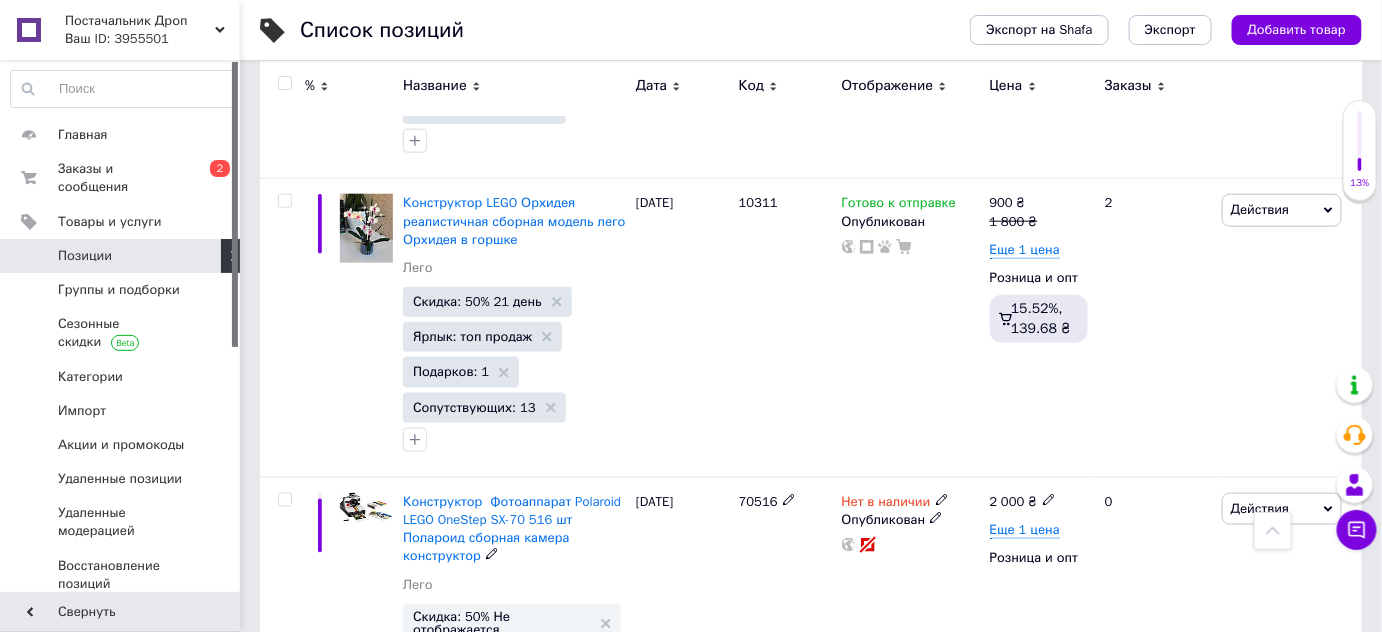 scroll, scrollTop: 5517, scrollLeft: 0, axis: vertical 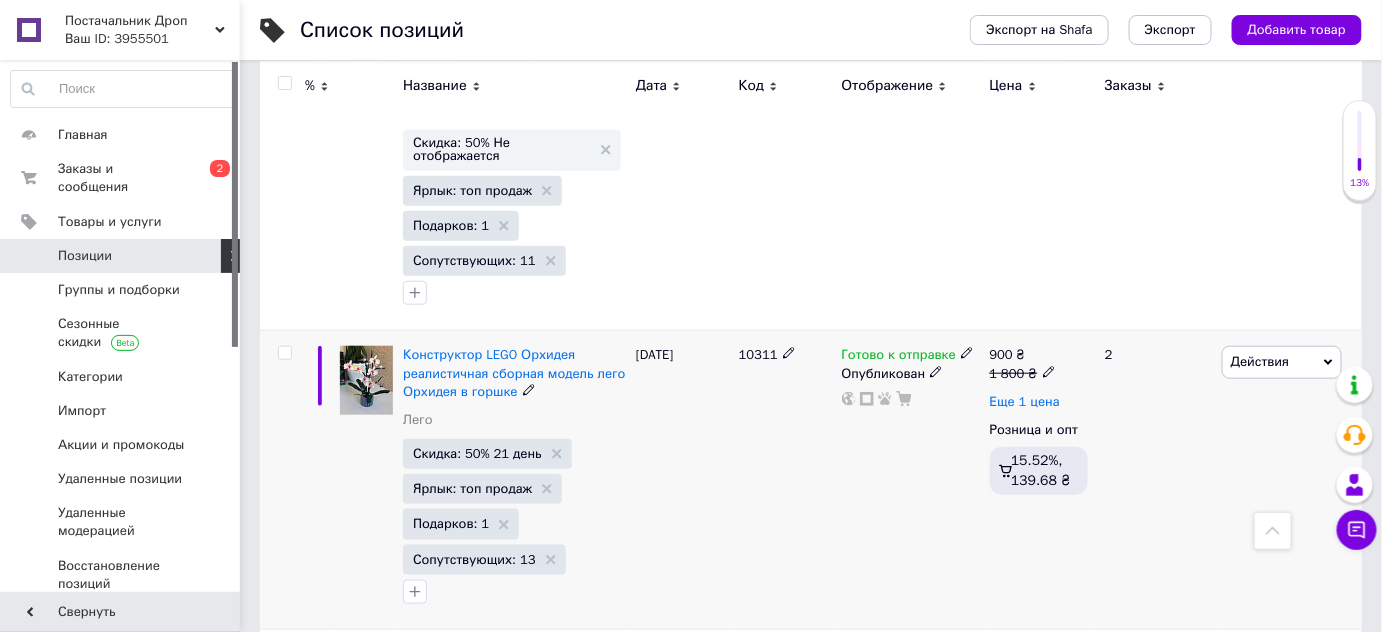 type 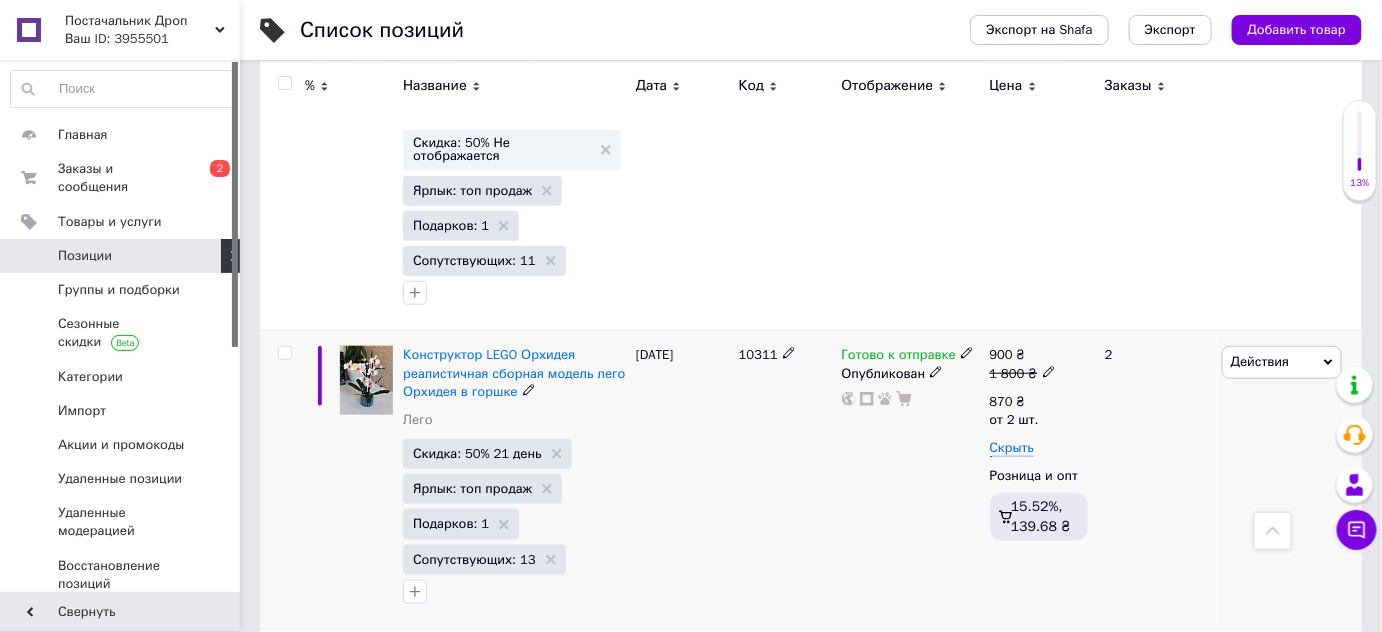 click on "Готово к отправке Опубликован" at bounding box center [911, 480] 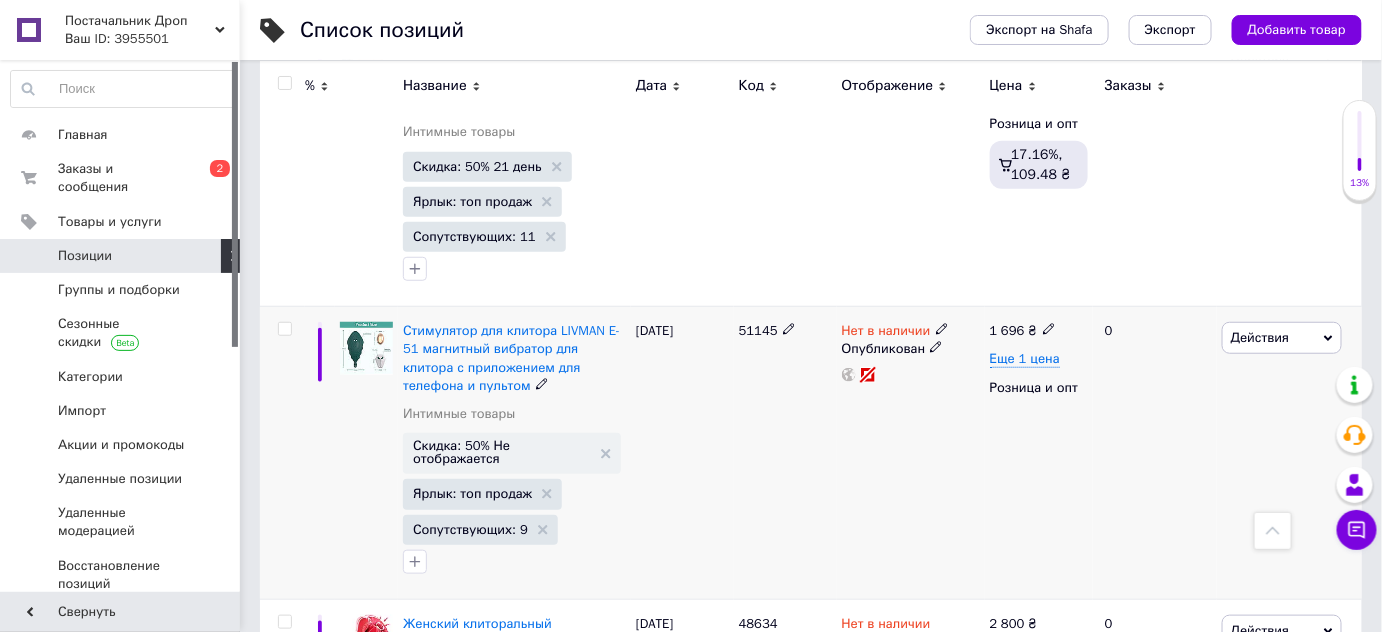 scroll, scrollTop: 10486, scrollLeft: 0, axis: vertical 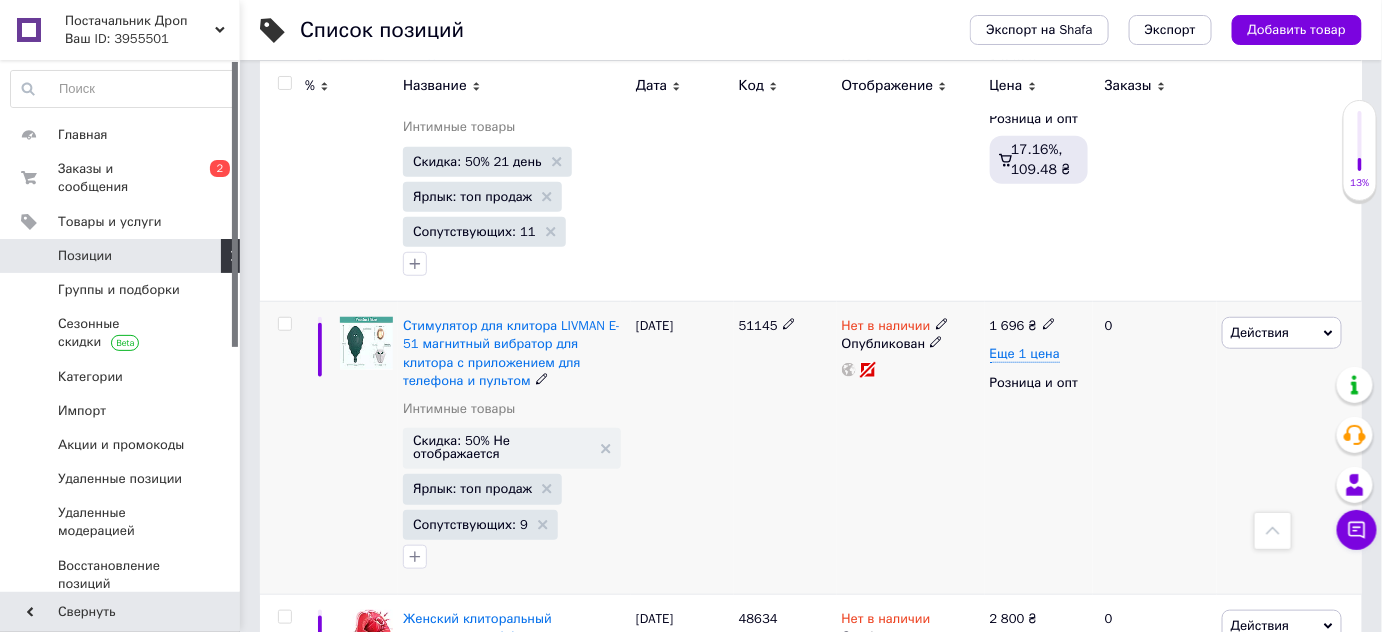 click 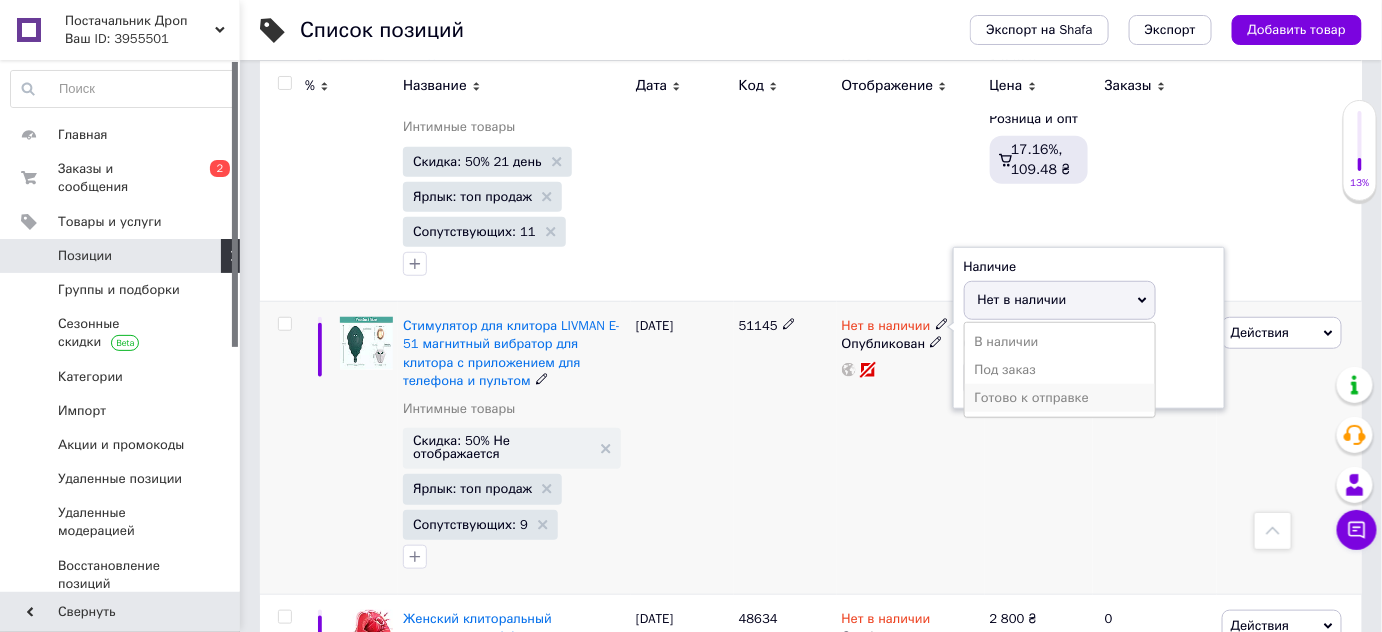 click on "Готово к отправке" at bounding box center (1060, 398) 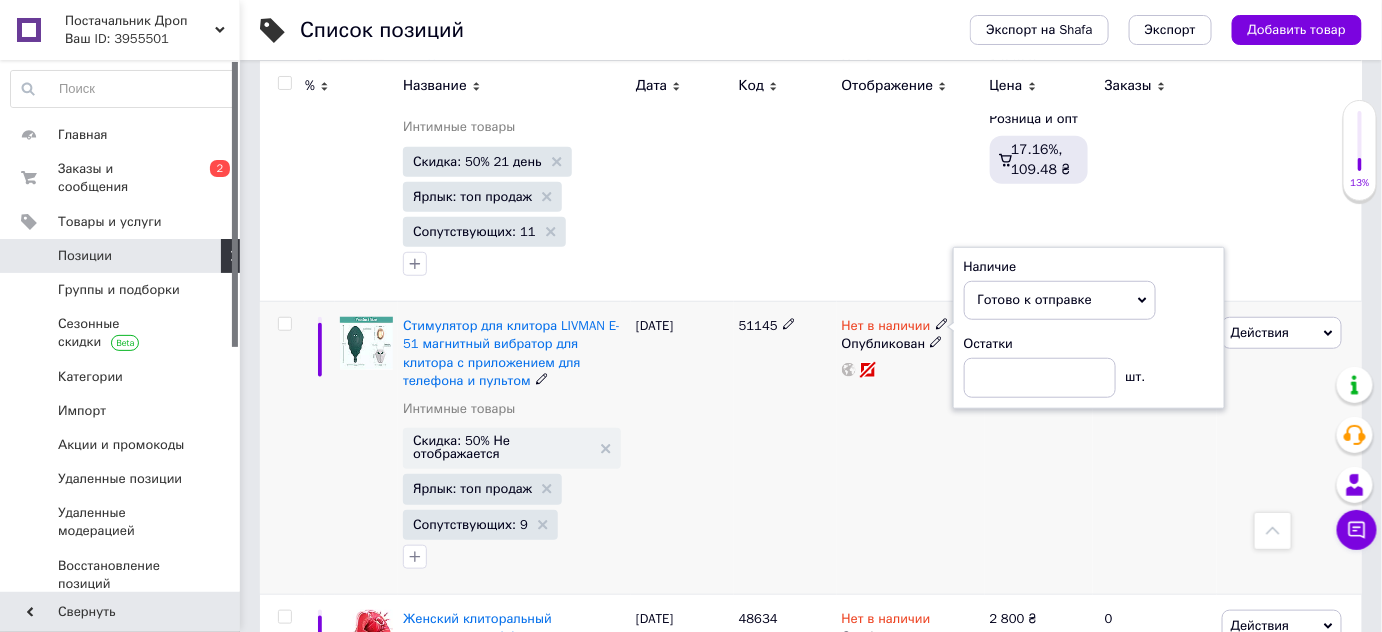 drag, startPoint x: 908, startPoint y: 401, endPoint x: 843, endPoint y: 404, distance: 65.06919 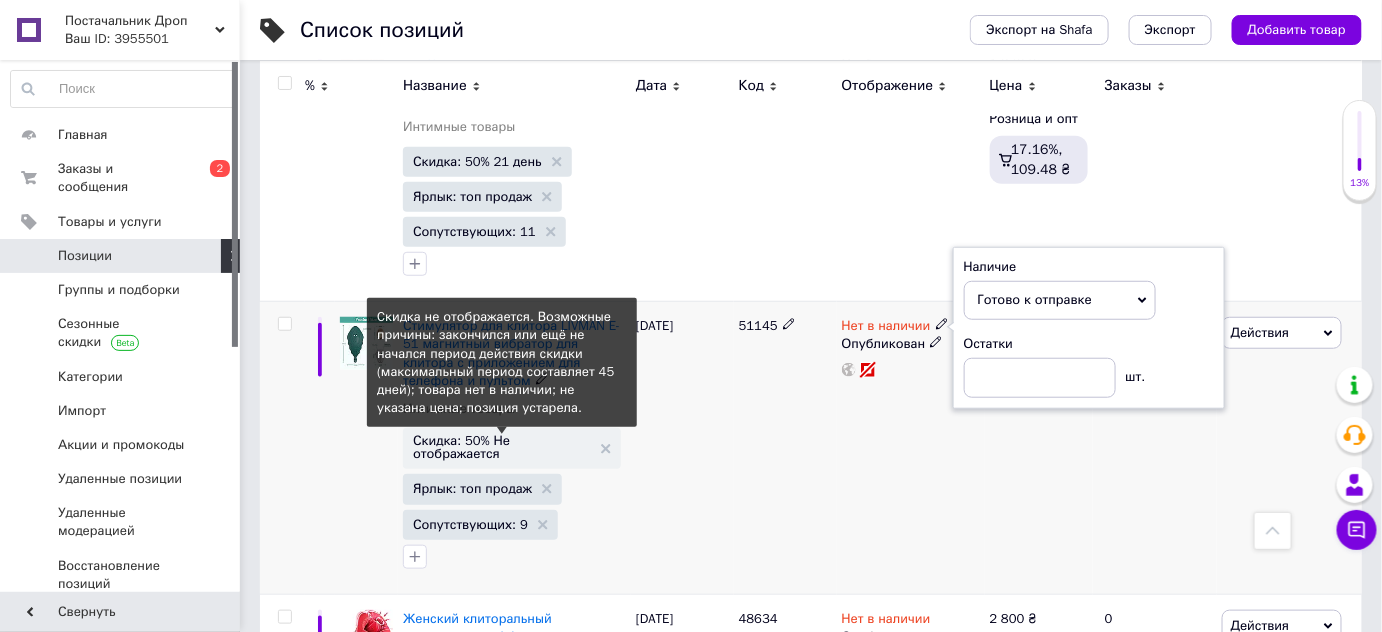 click on "Скидка: 50% Не отображается" at bounding box center [502, 447] 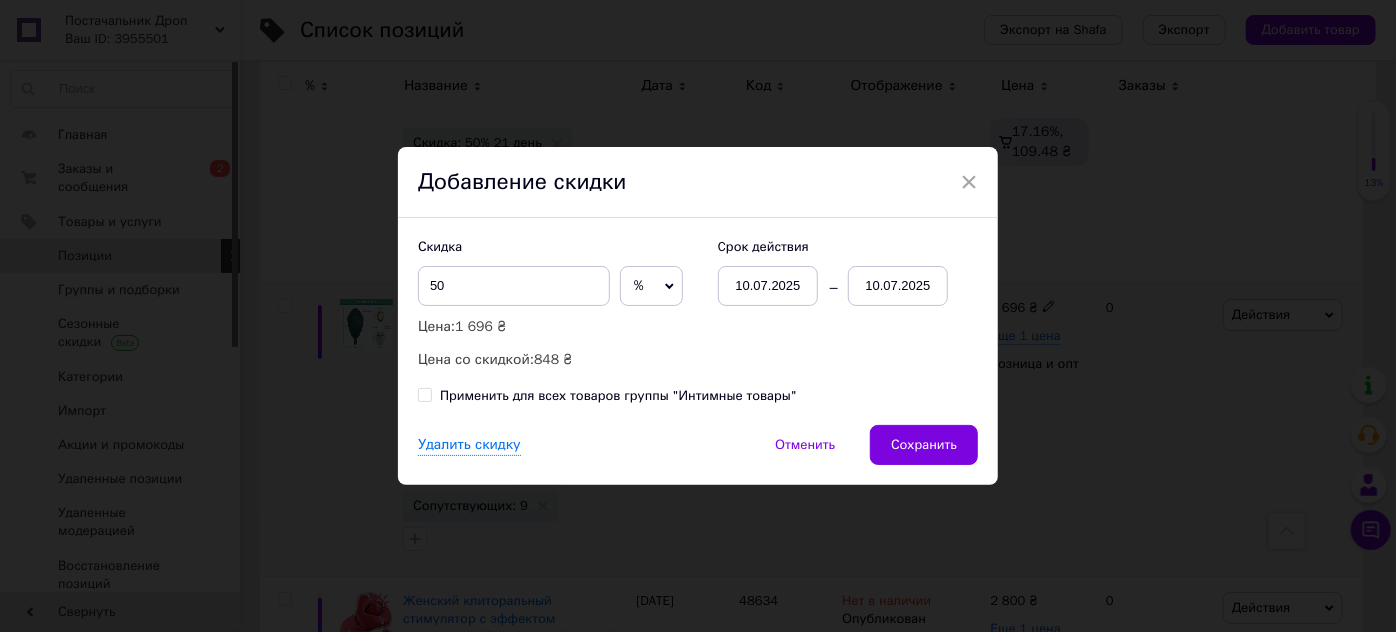 click on "10.07.2025" at bounding box center (898, 286) 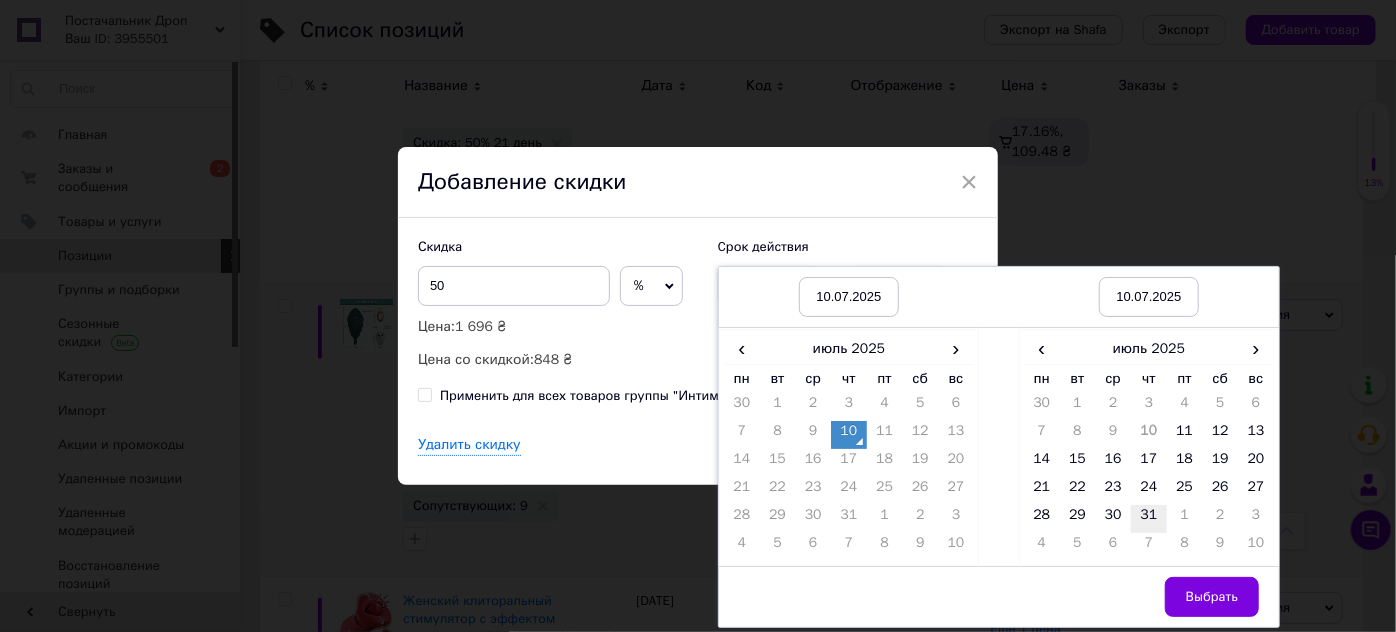 click on "31" at bounding box center (1149, 519) 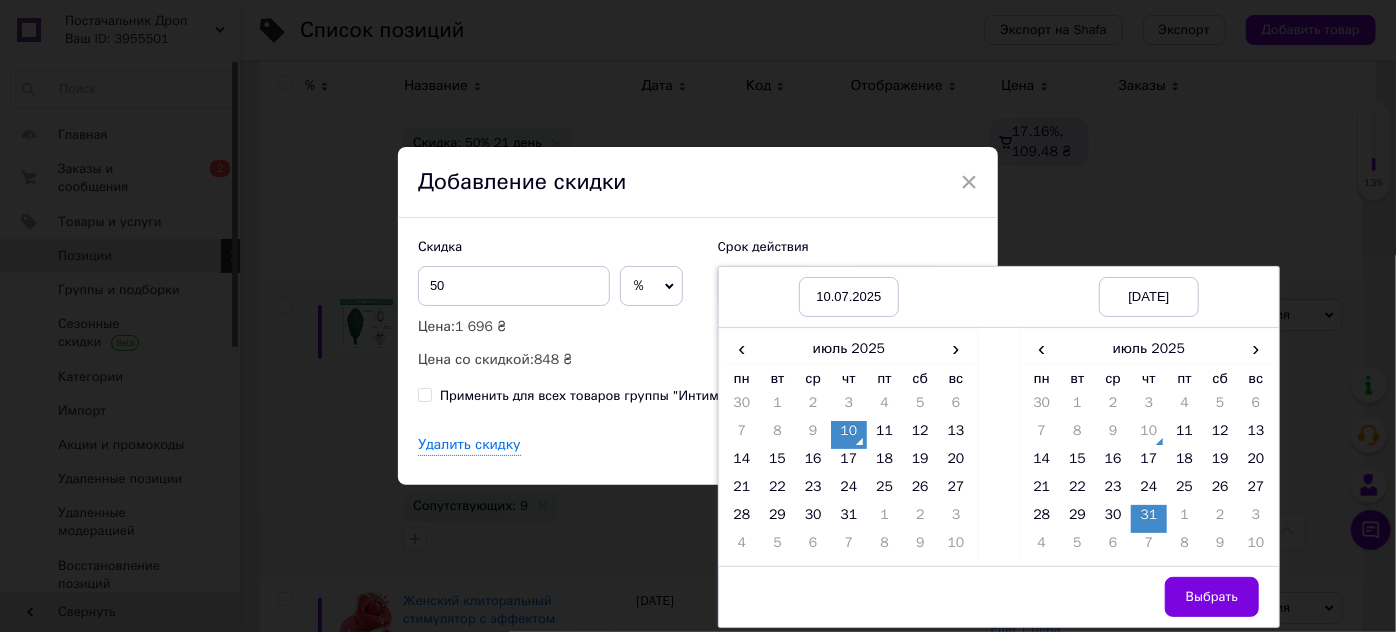 click on "Выбрать" at bounding box center [1212, 597] 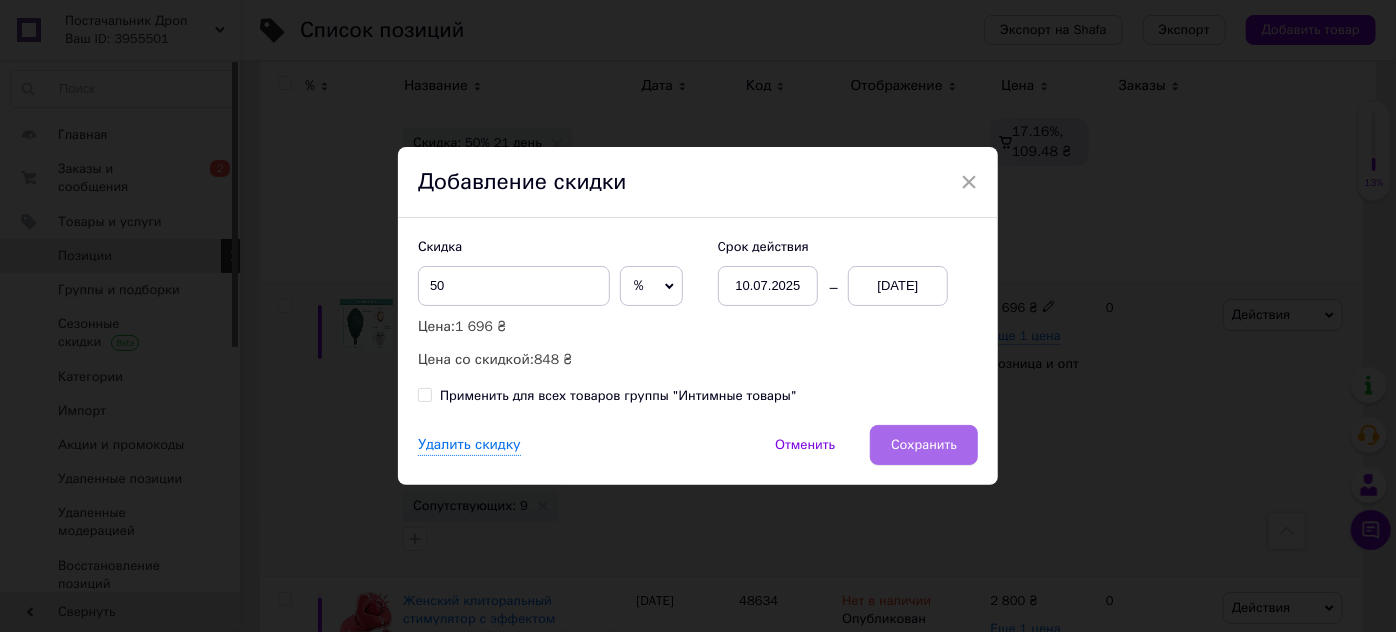click on "Сохранить" at bounding box center (924, 445) 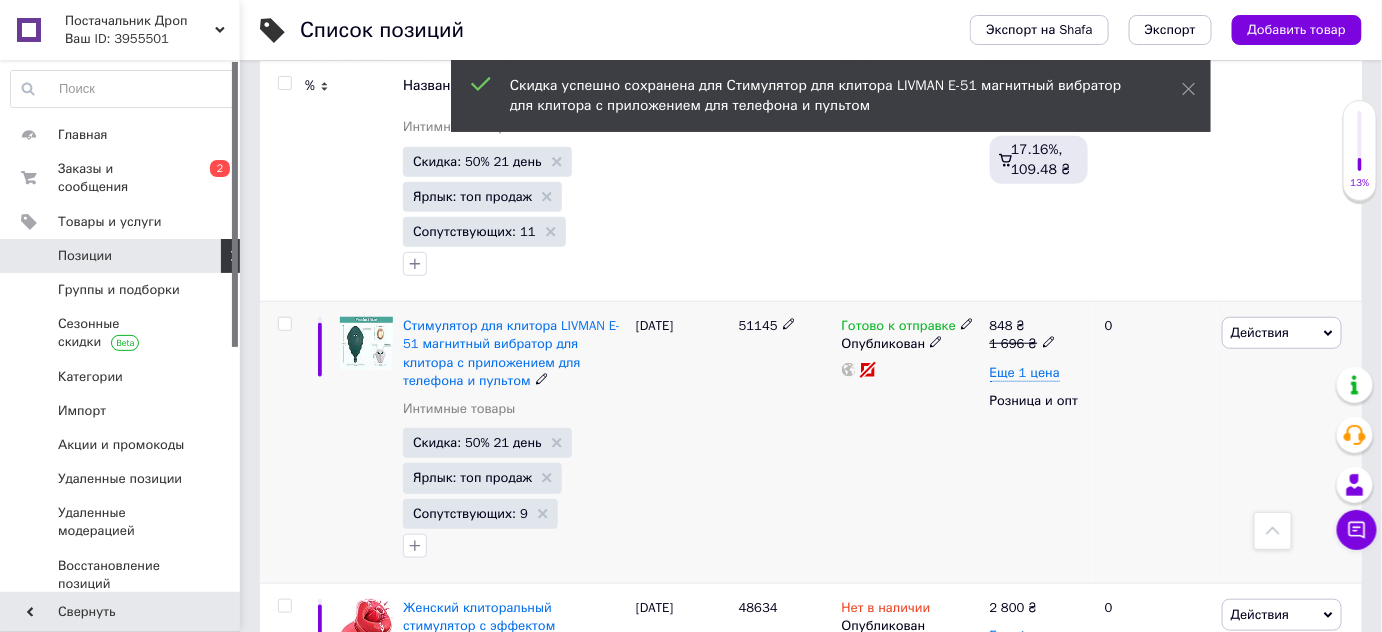 scroll, scrollTop: 10608, scrollLeft: 0, axis: vertical 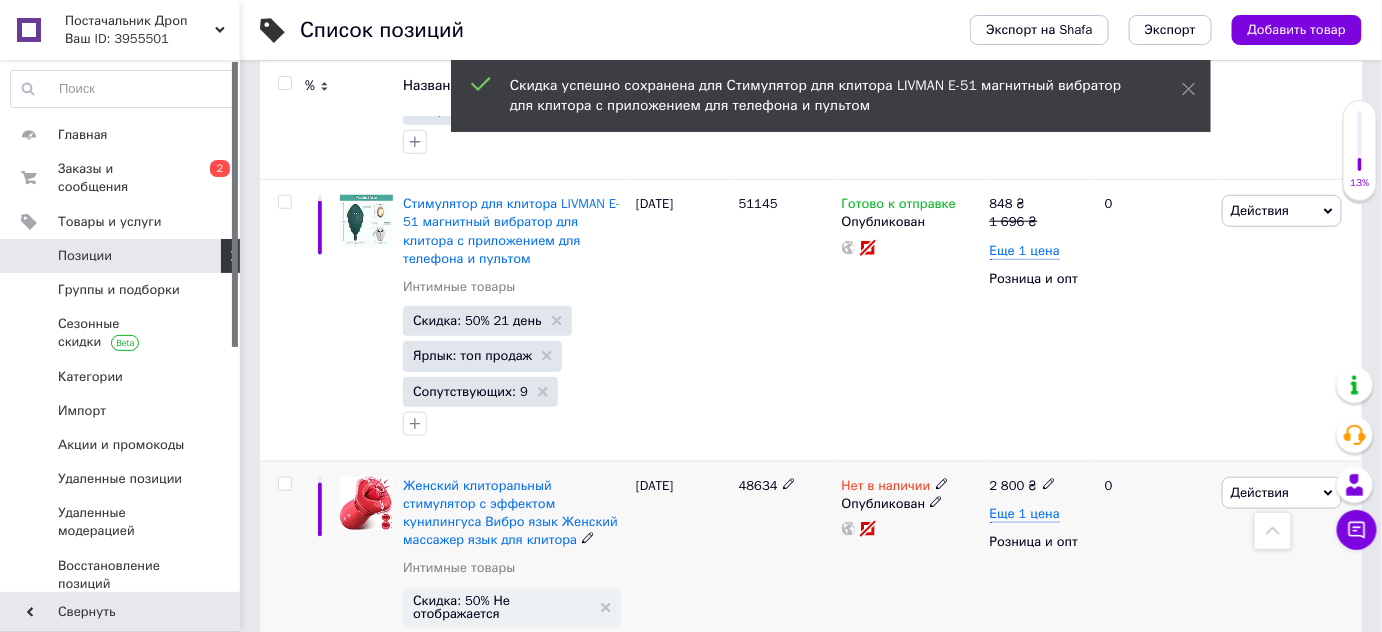 click at bounding box center (942, 483) 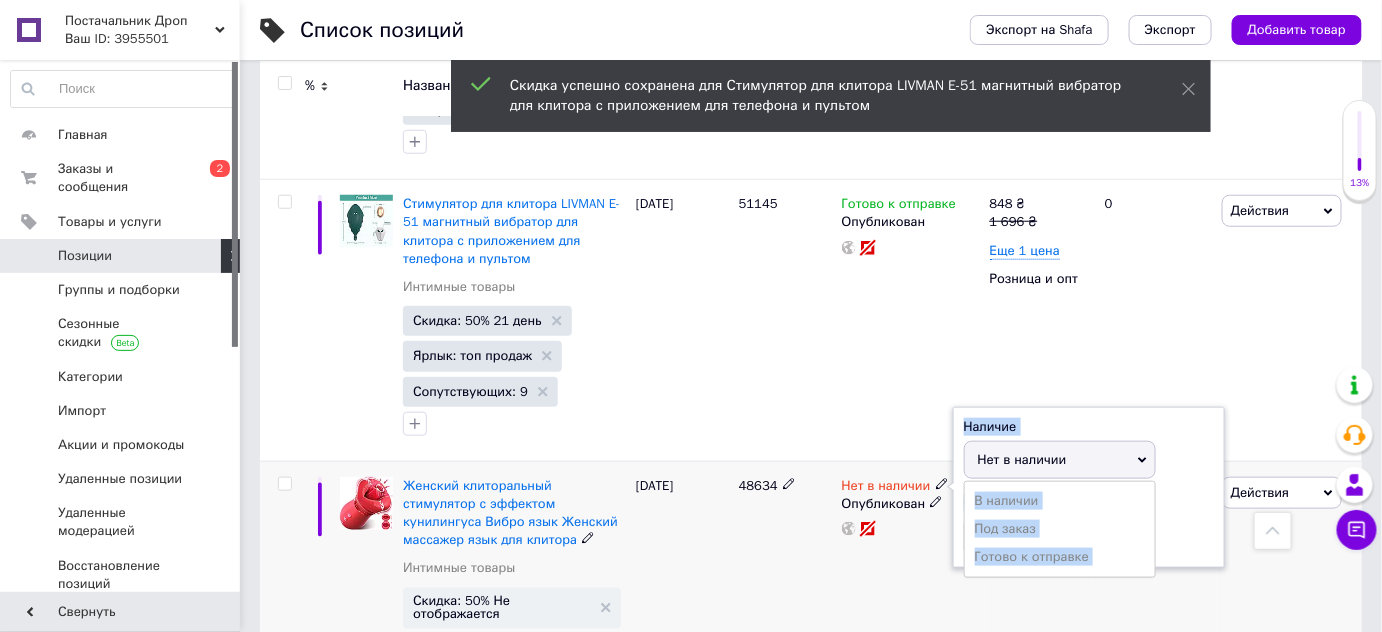 click on "Готово к отправке" at bounding box center [1060, 557] 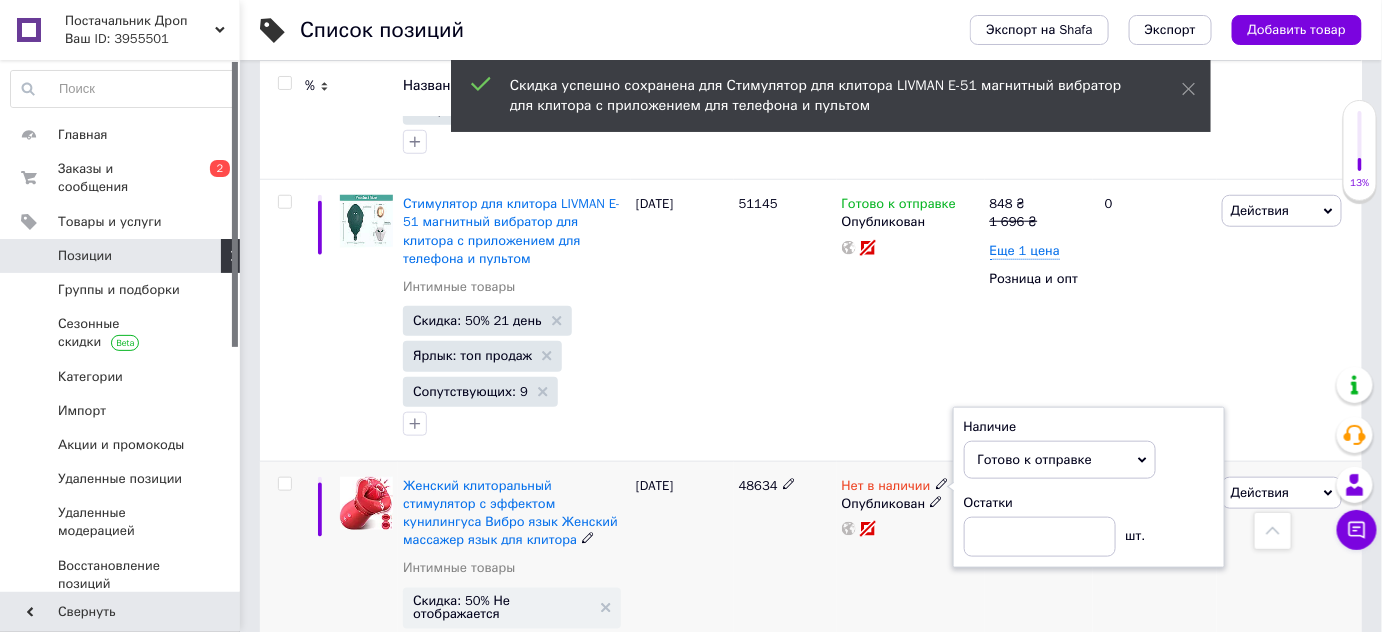 click on "[DATE]" at bounding box center [682, 607] 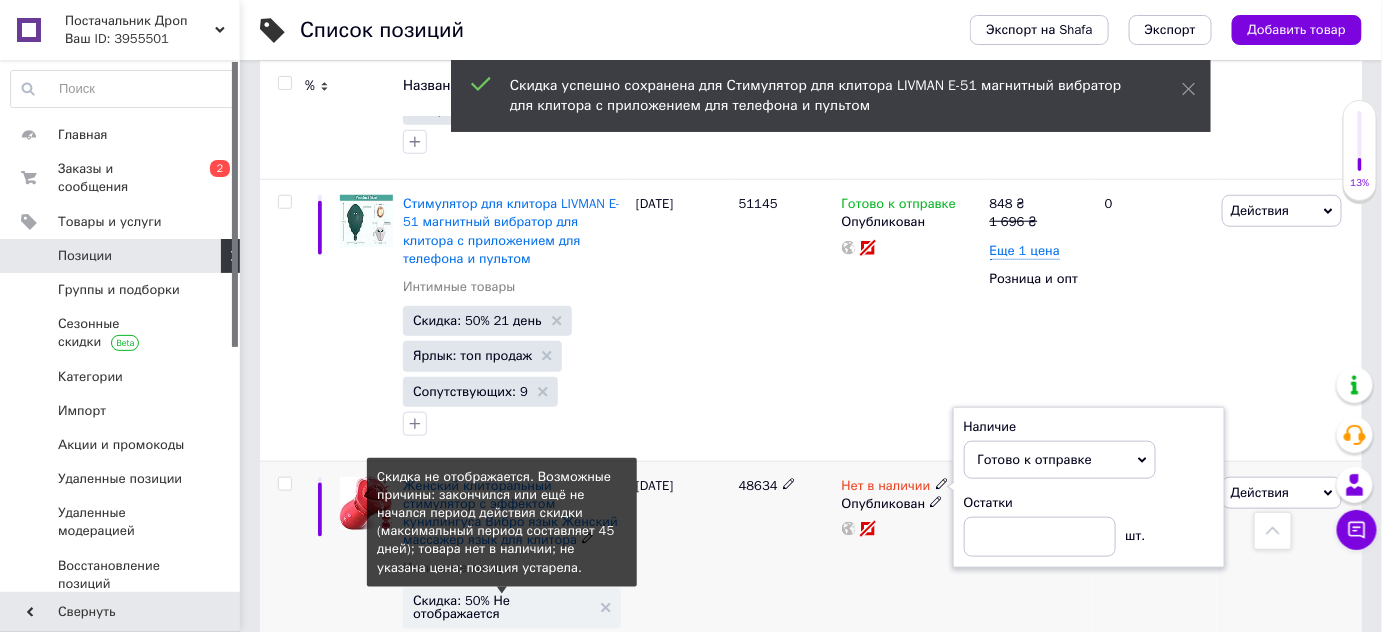 click on "Скидка: 50% Не отображается" at bounding box center [502, 607] 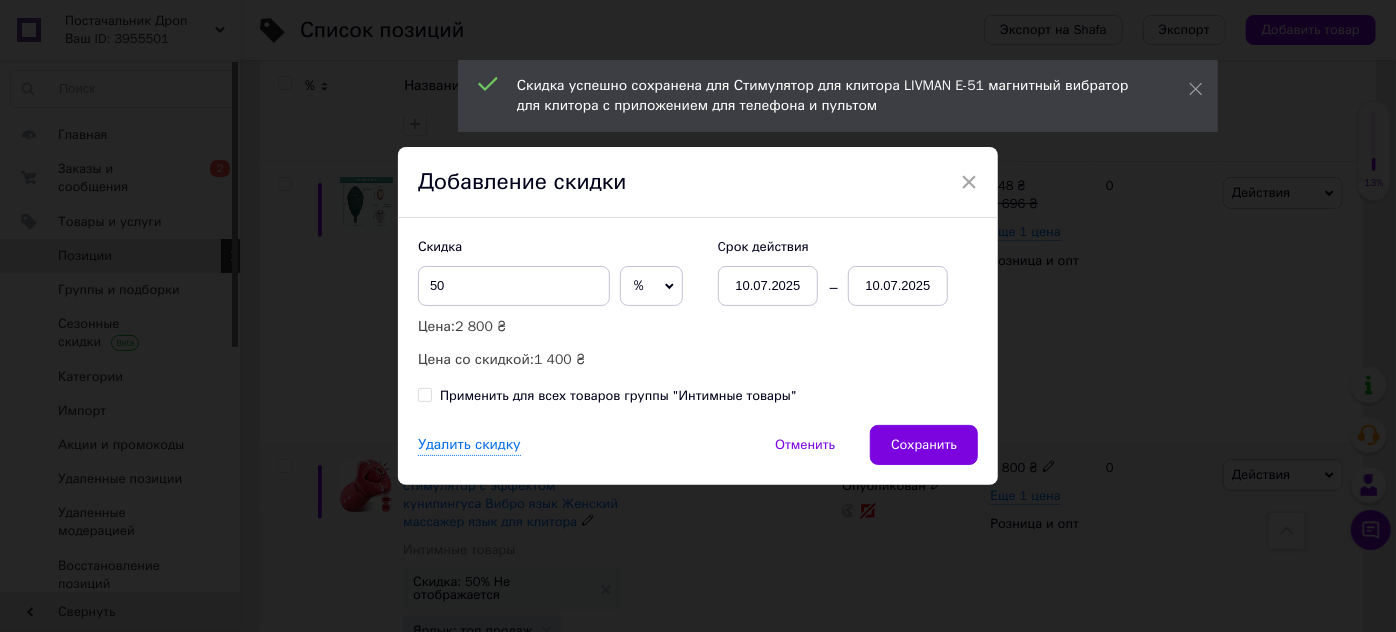 click on "10.07.2025" at bounding box center (898, 286) 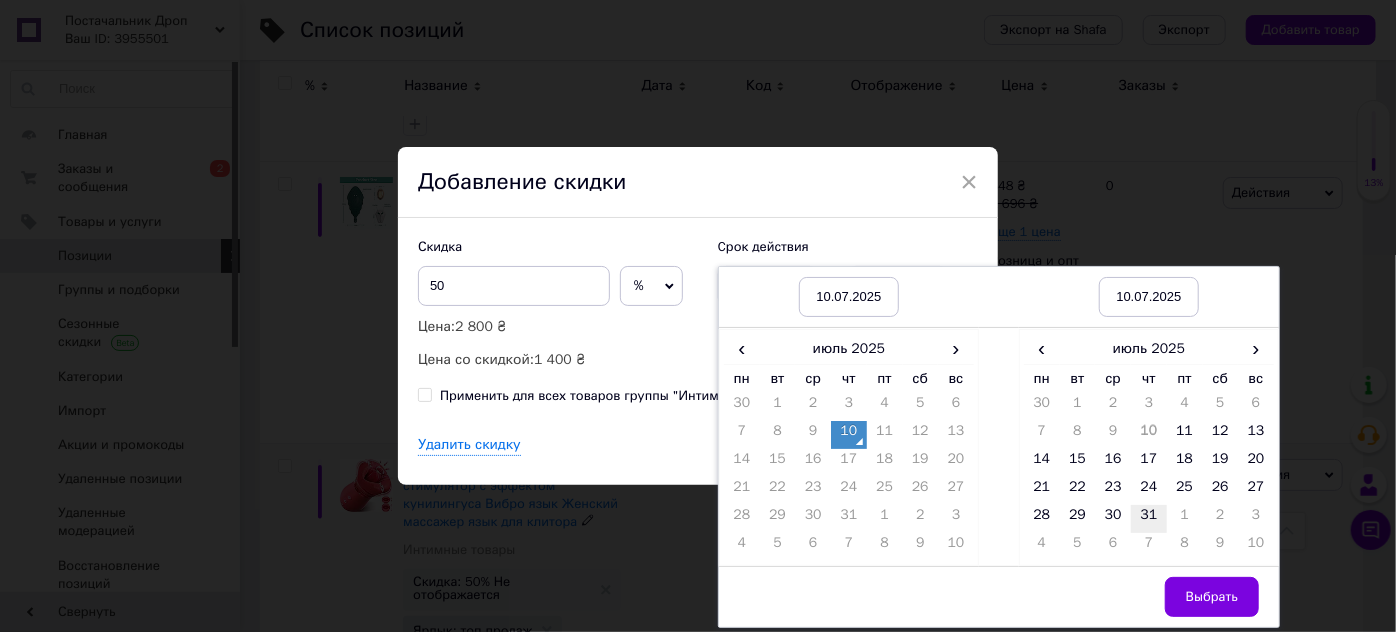 click on "31" at bounding box center [1149, 519] 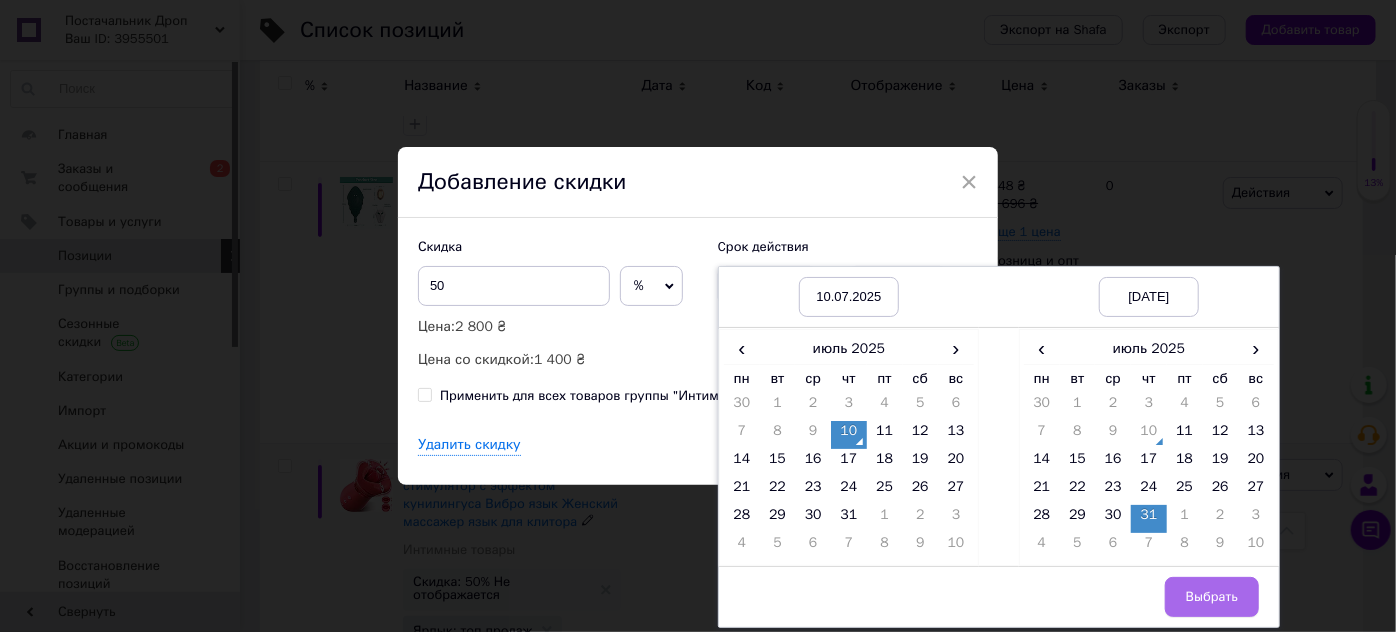 drag, startPoint x: 1199, startPoint y: 578, endPoint x: 1146, endPoint y: 548, distance: 60.90156 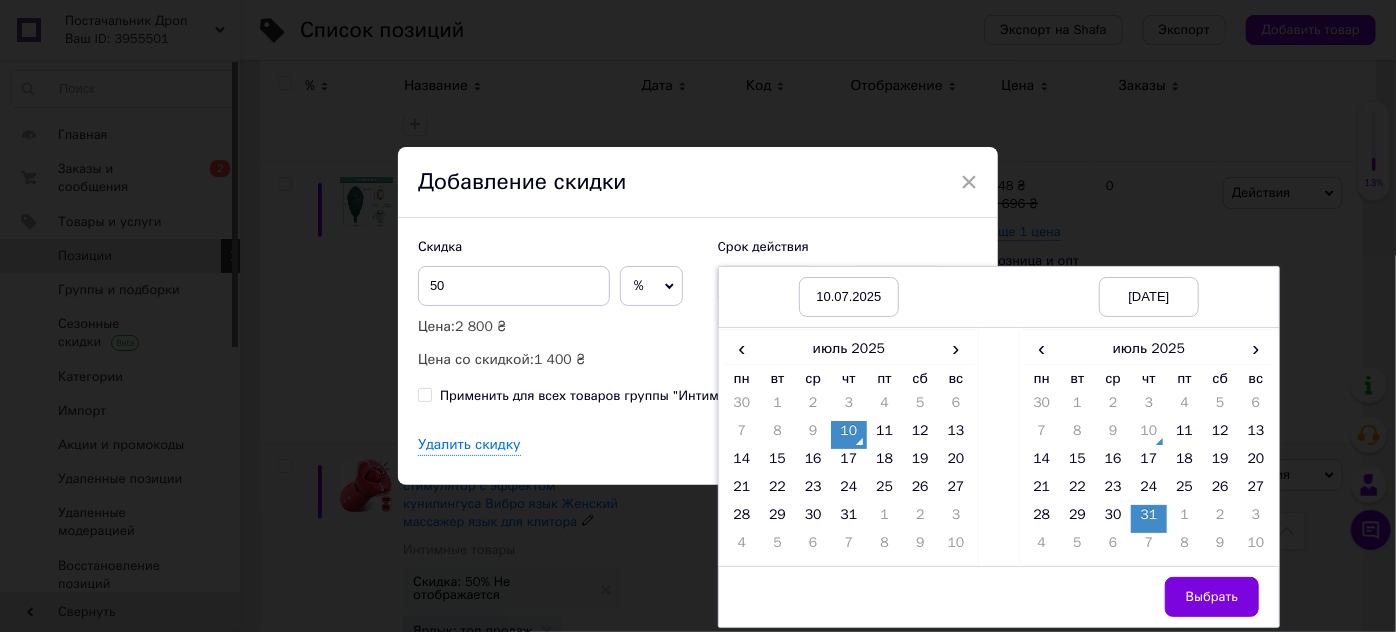 click on "Выбрать" at bounding box center [1212, 597] 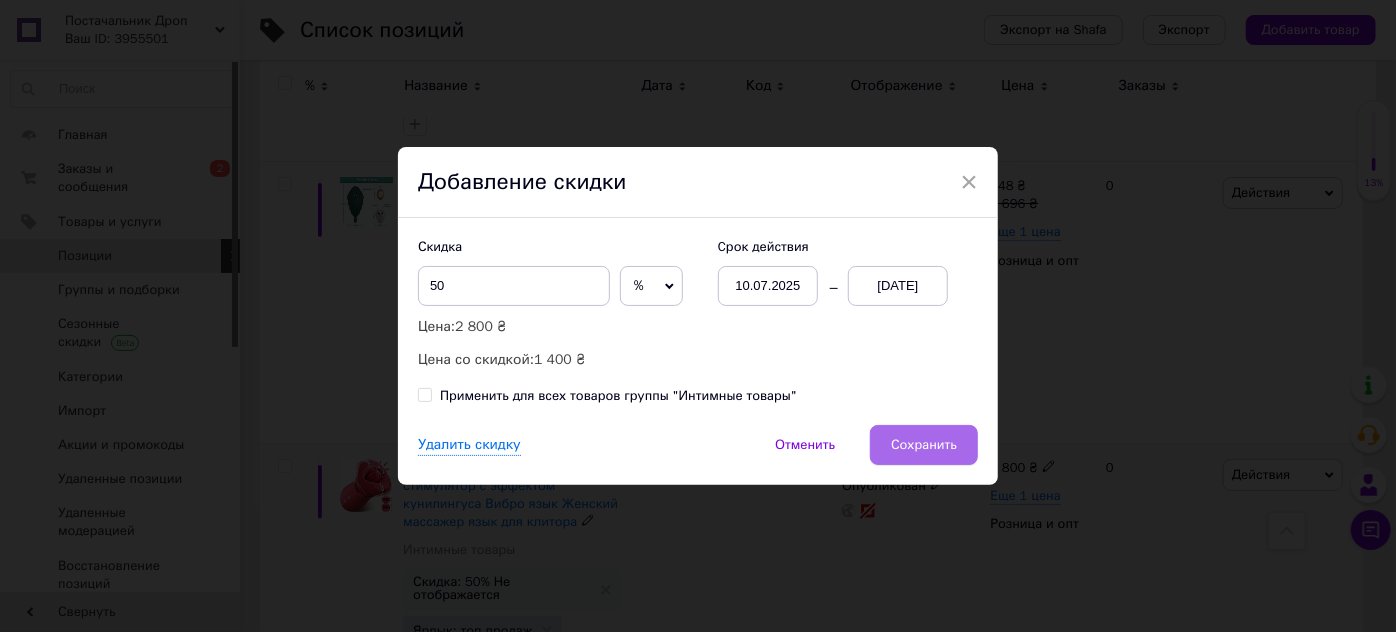 click on "Сохранить" at bounding box center [924, 445] 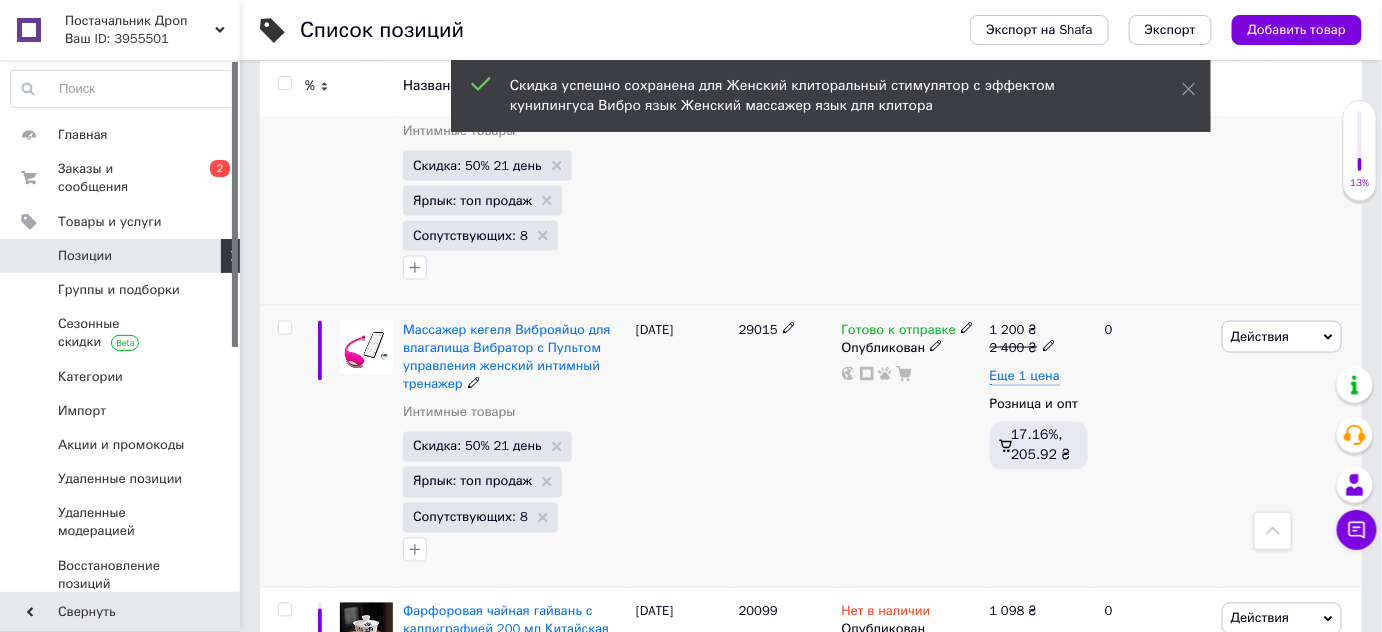 scroll, scrollTop: 11093, scrollLeft: 0, axis: vertical 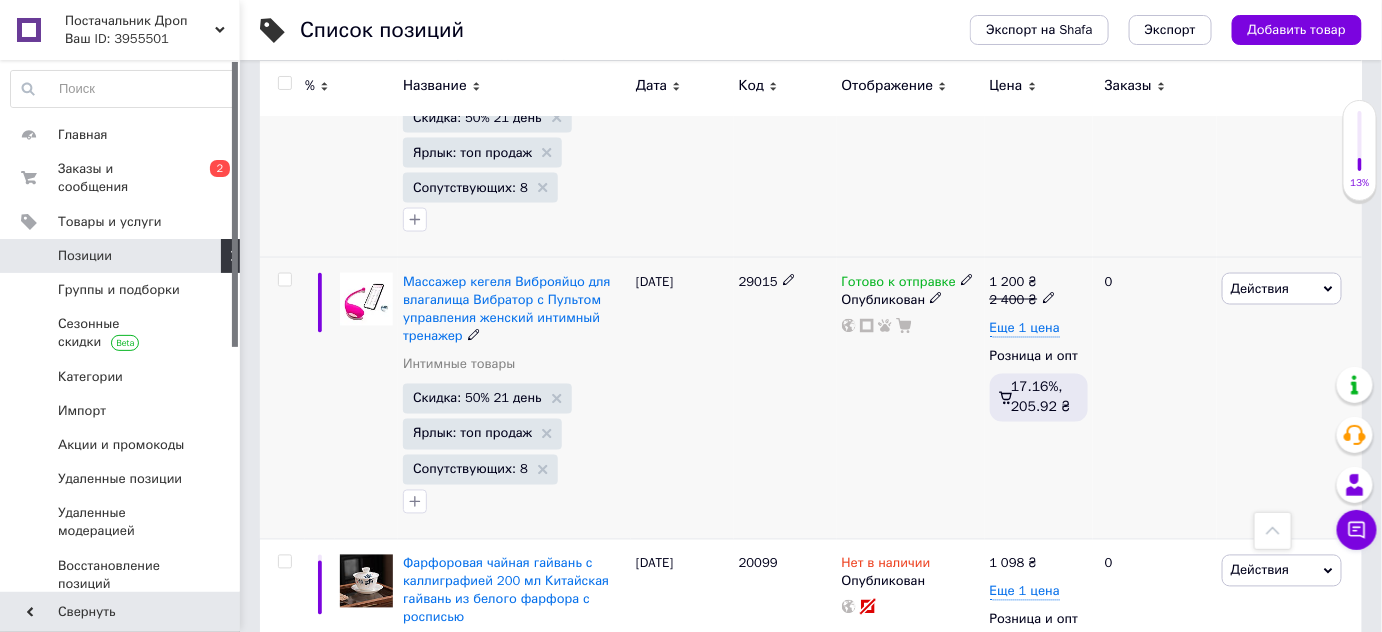 click 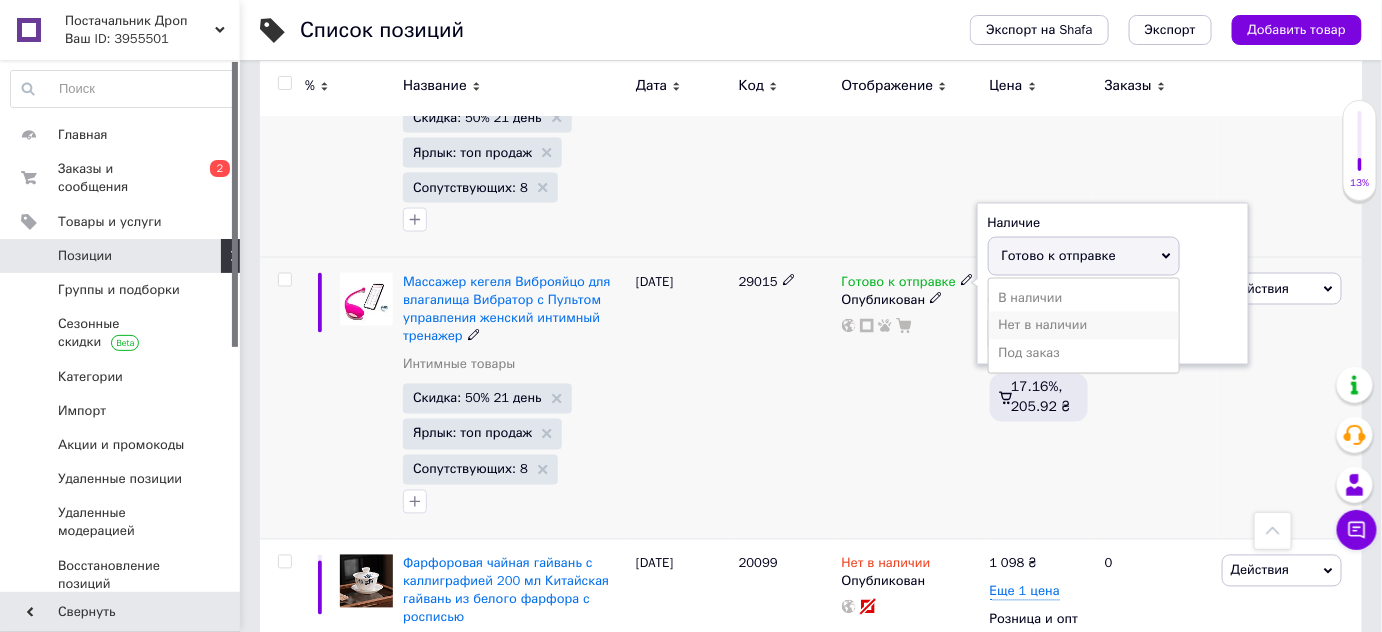 click on "Нет в наличии" at bounding box center (1084, 326) 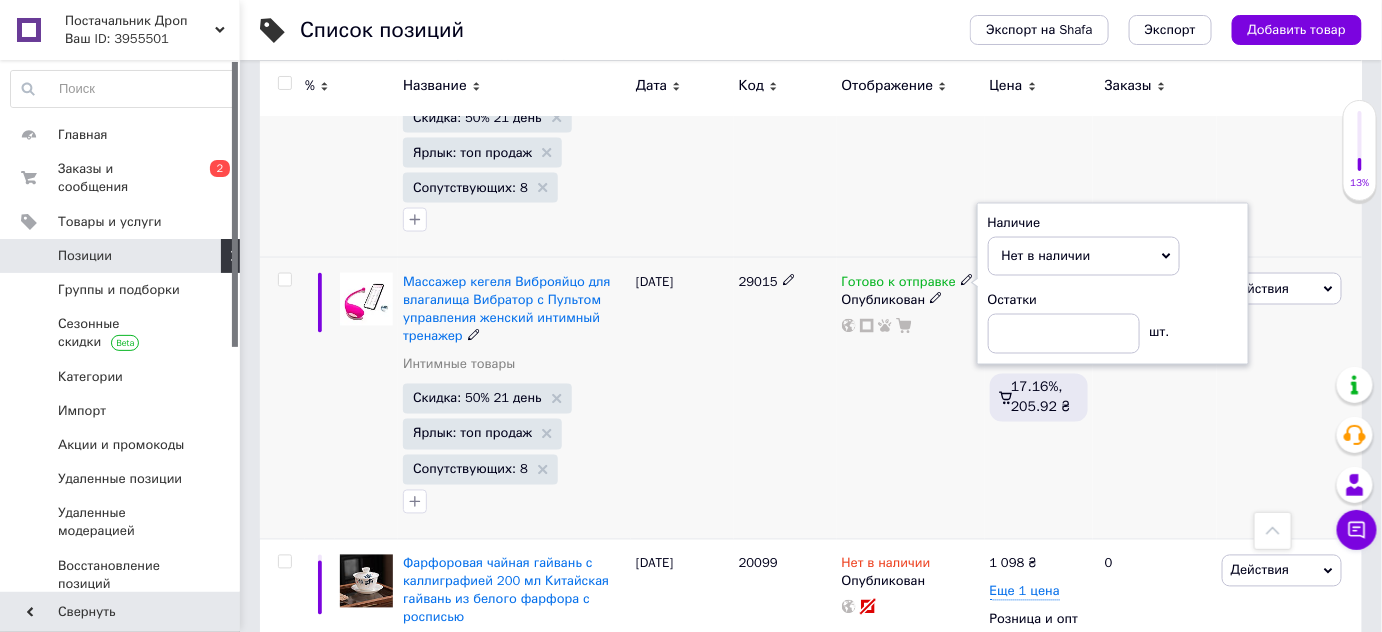 click on "Готово к отправке Наличие Нет в наличии В наличии Под заказ Готово к отправке Остатки шт. Опубликован" at bounding box center [911, 399] 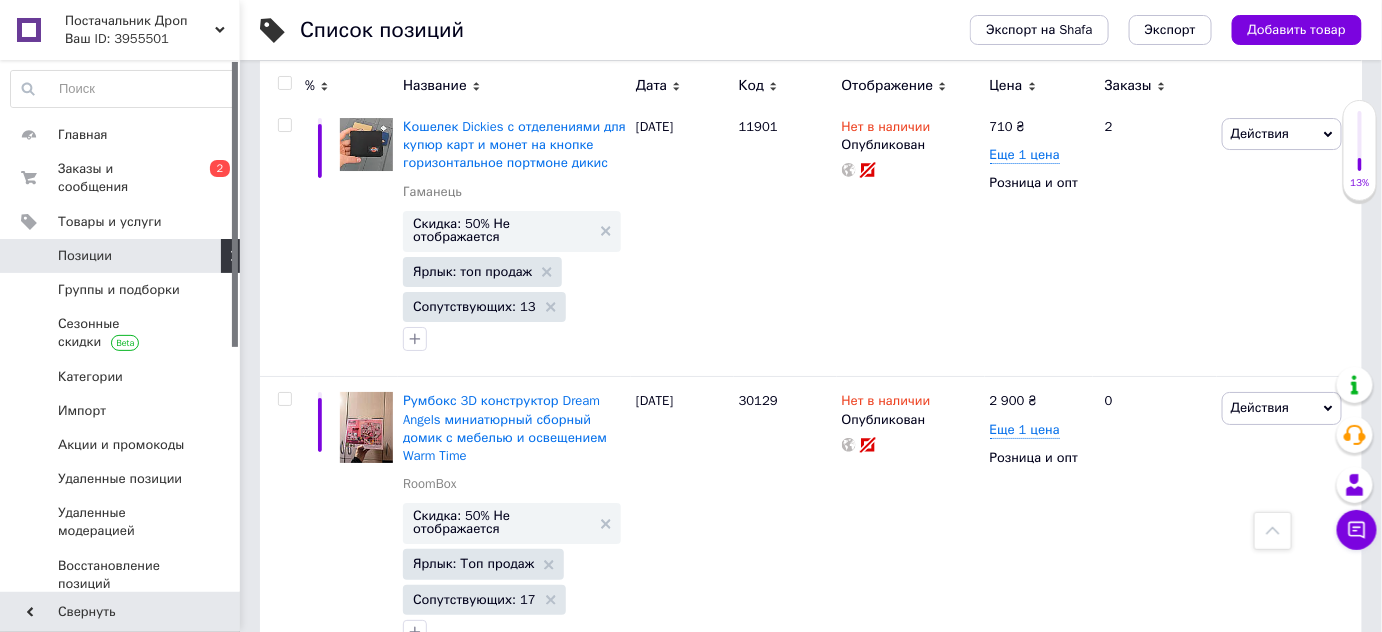 scroll, scrollTop: 22813, scrollLeft: 0, axis: vertical 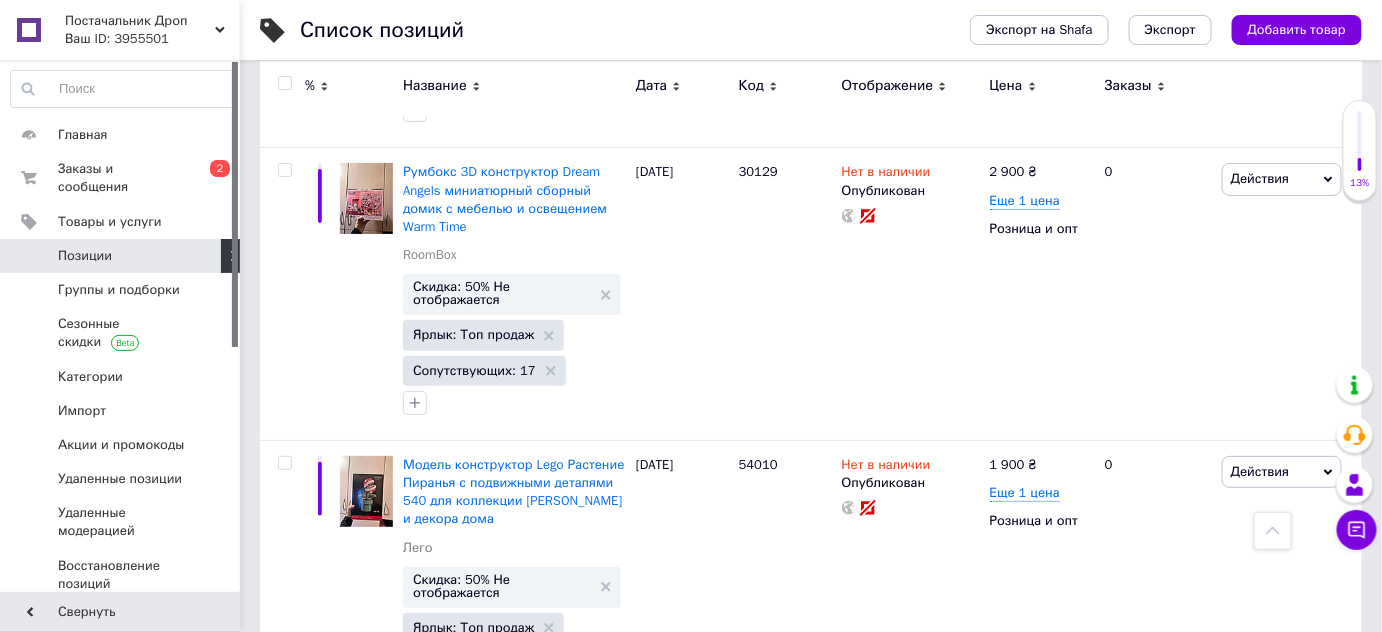 click on "Постачальник Дроп" at bounding box center [140, 21] 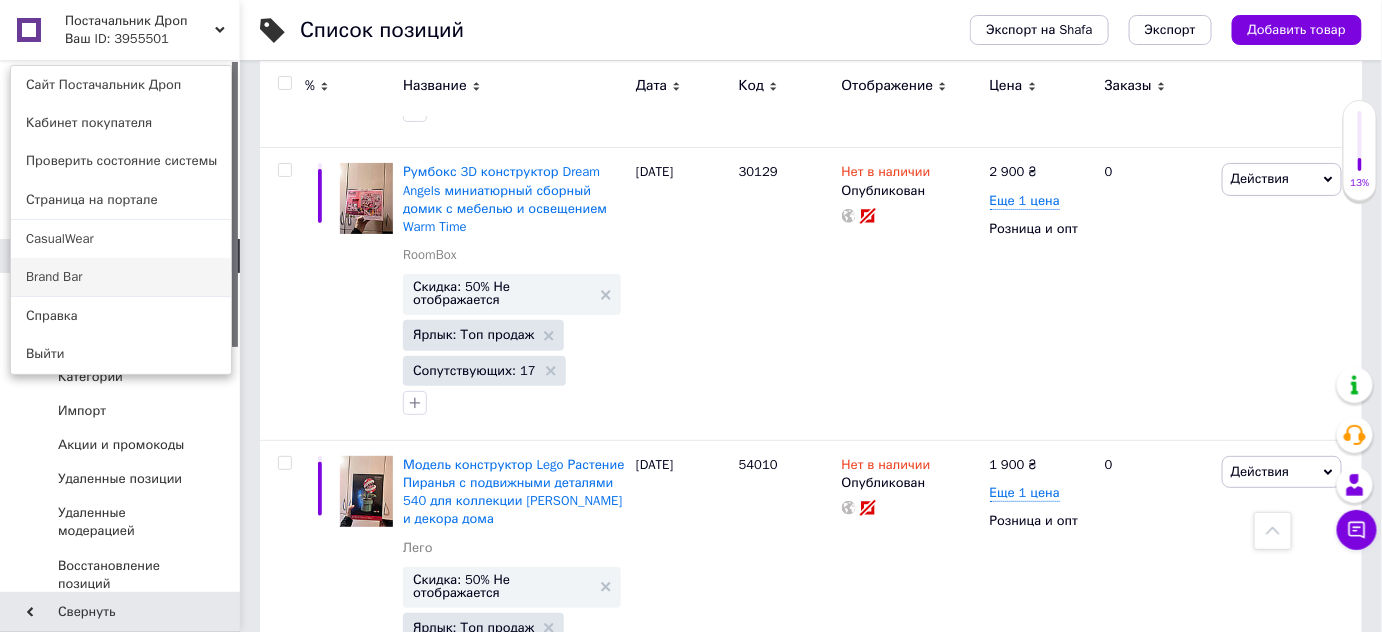 click on "Brand Bar" at bounding box center (121, 277) 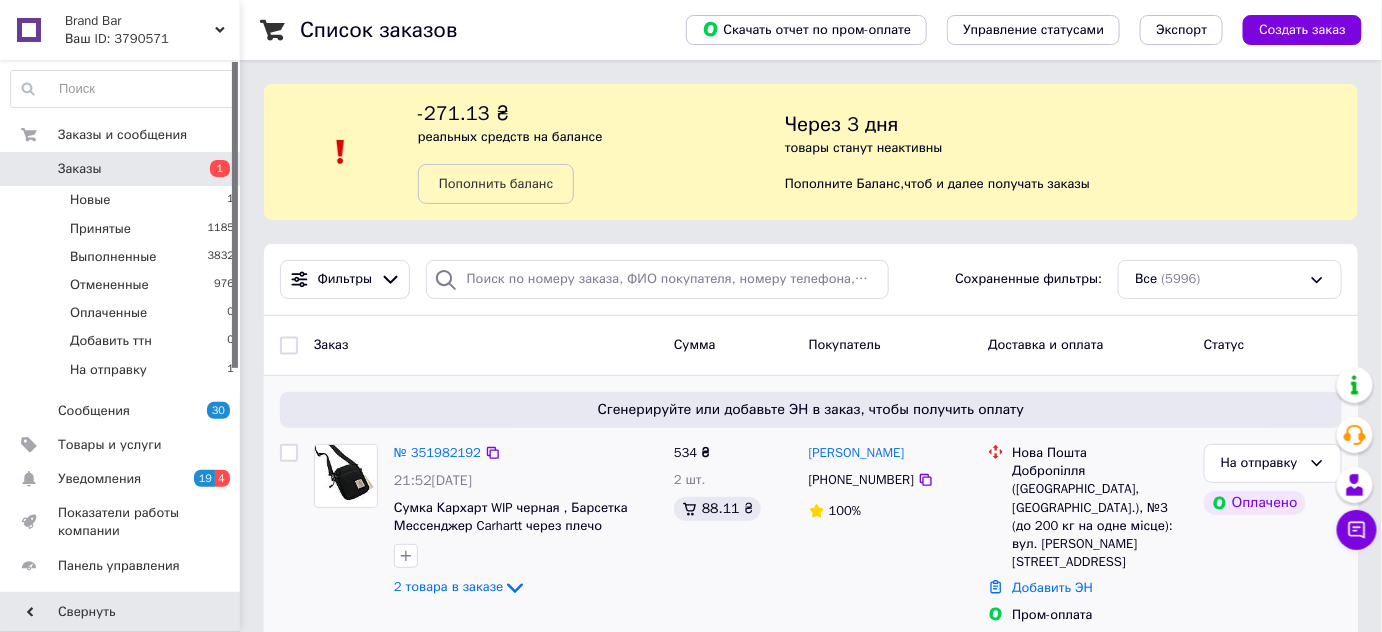 scroll, scrollTop: 363, scrollLeft: 0, axis: vertical 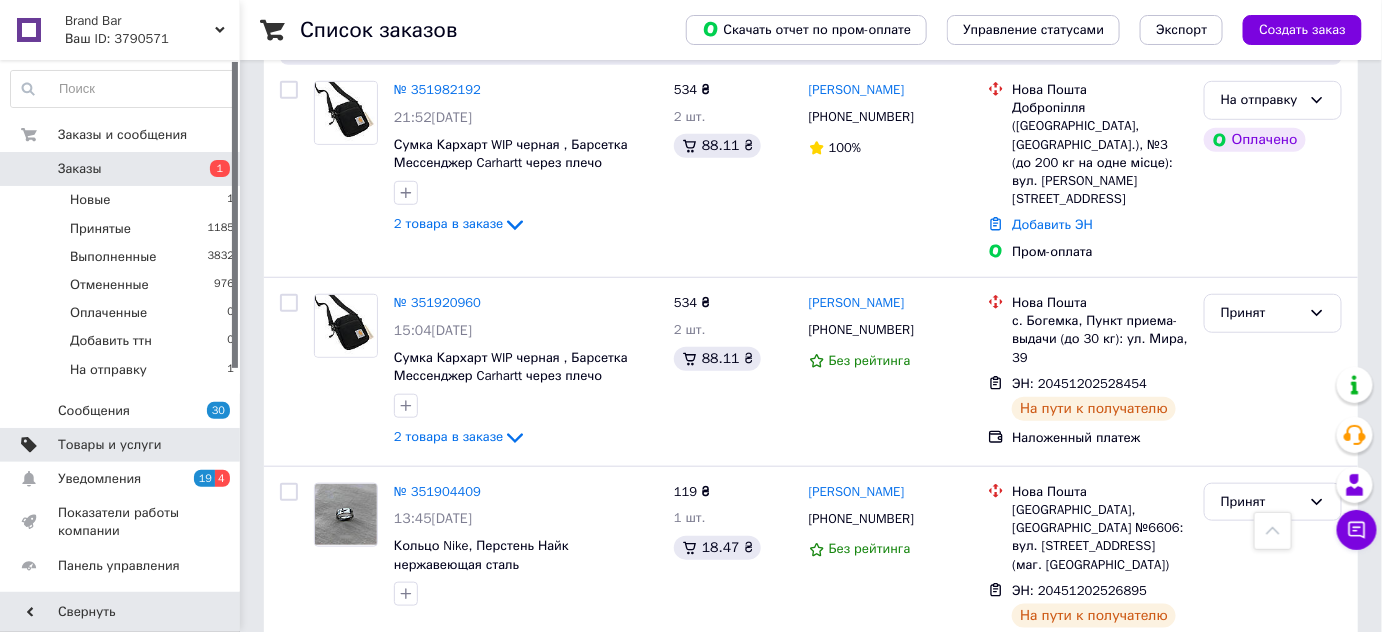 click on "Товары и услуги" at bounding box center (123, 445) 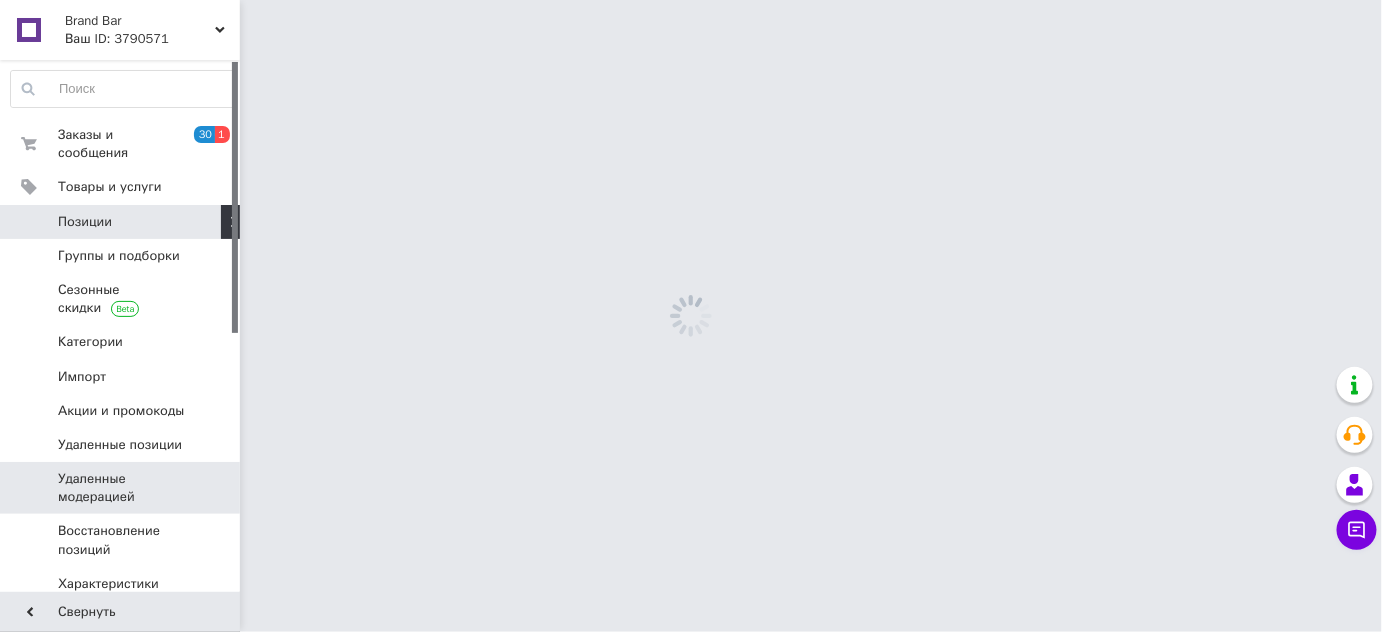 scroll, scrollTop: 0, scrollLeft: 0, axis: both 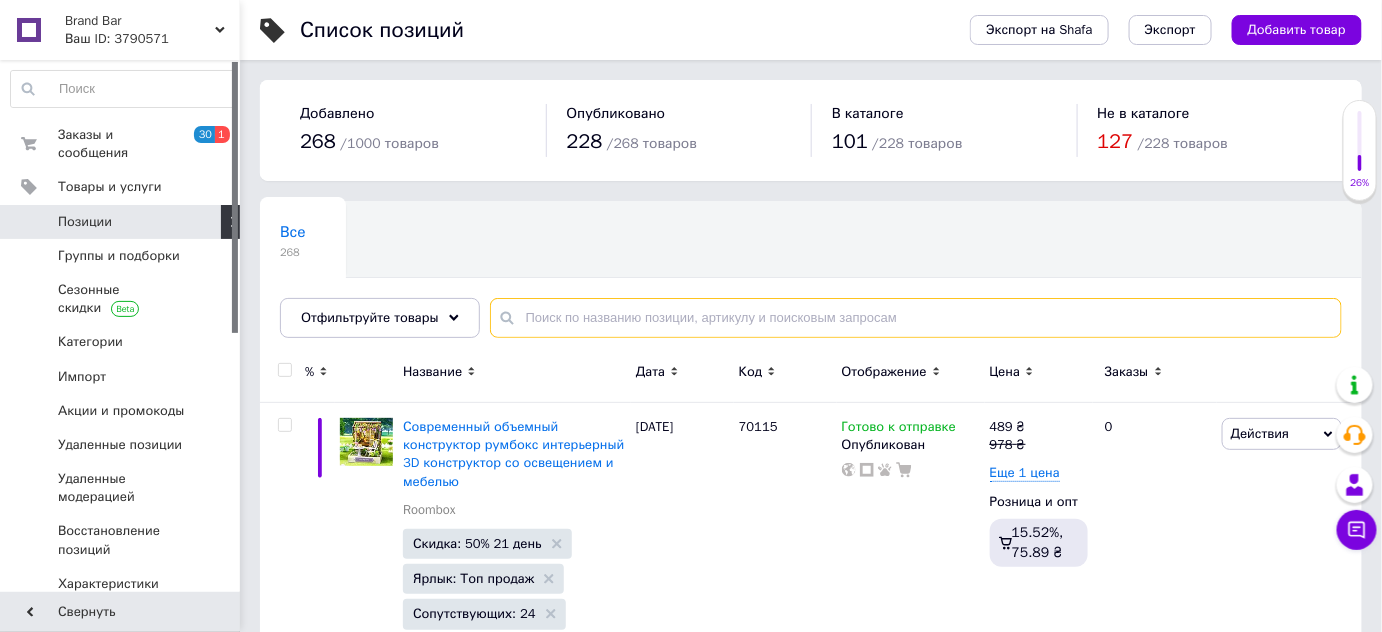 click at bounding box center (916, 318) 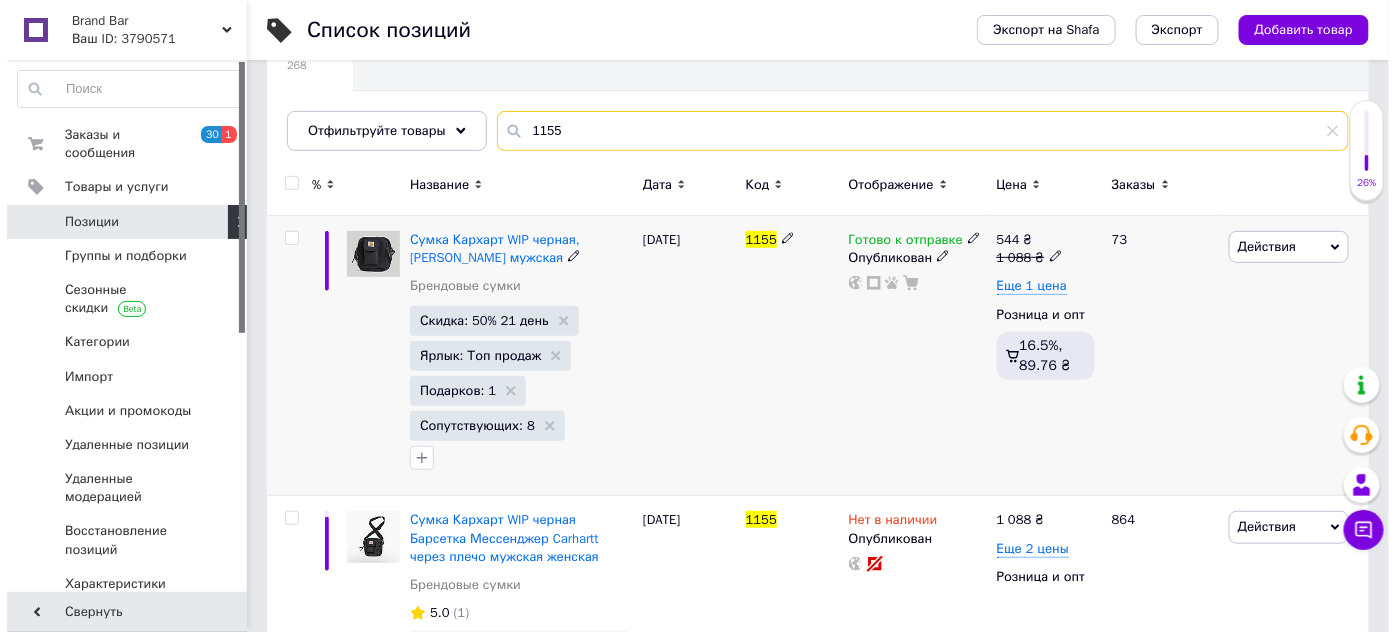 scroll, scrollTop: 363, scrollLeft: 0, axis: vertical 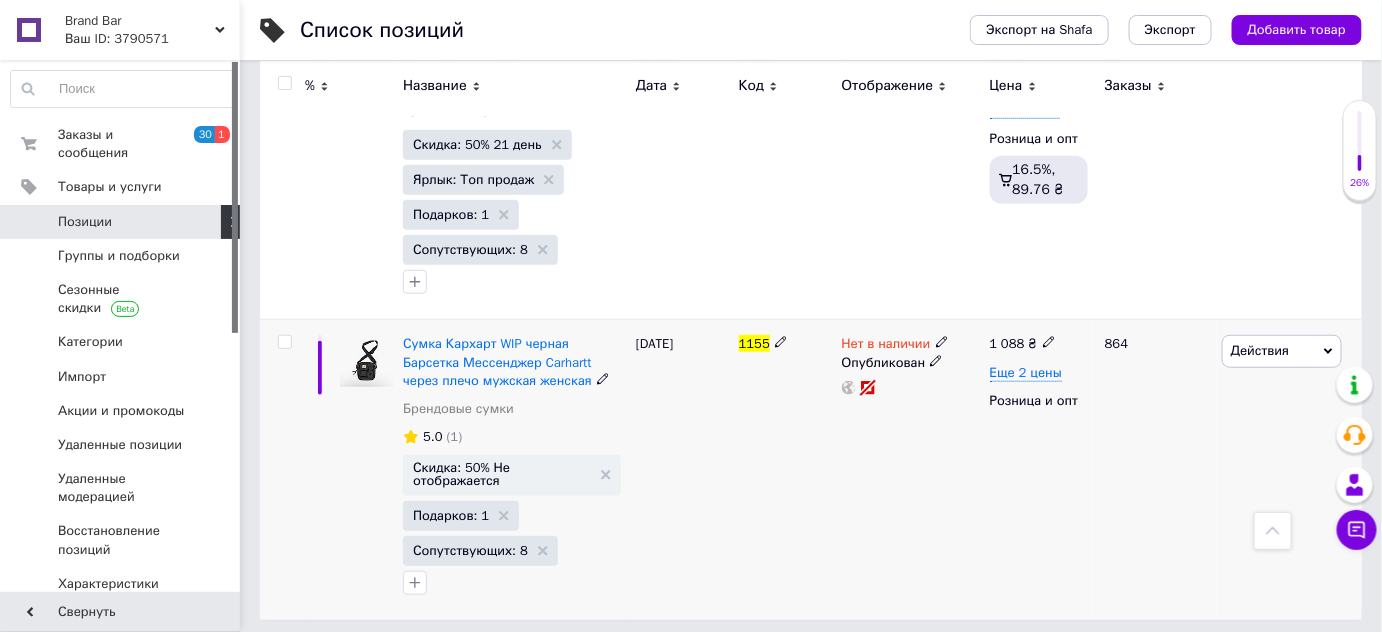 type on "1155" 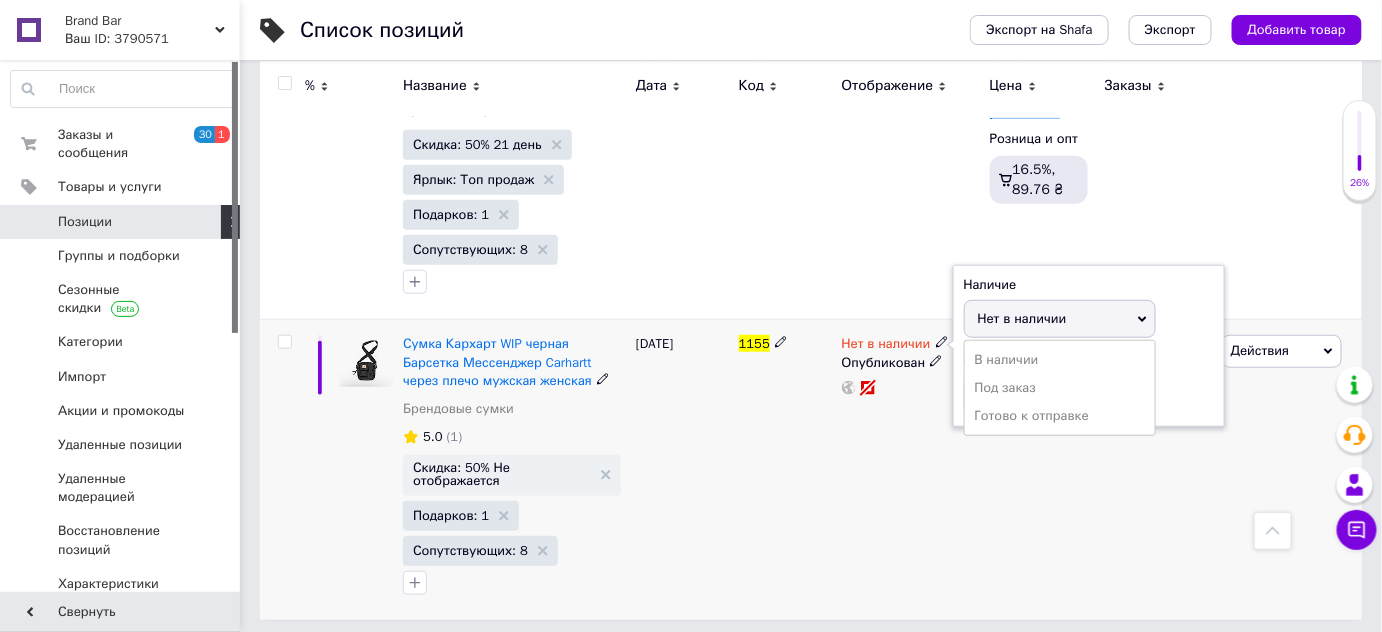 click on "Готово к отправке" at bounding box center [1060, 416] 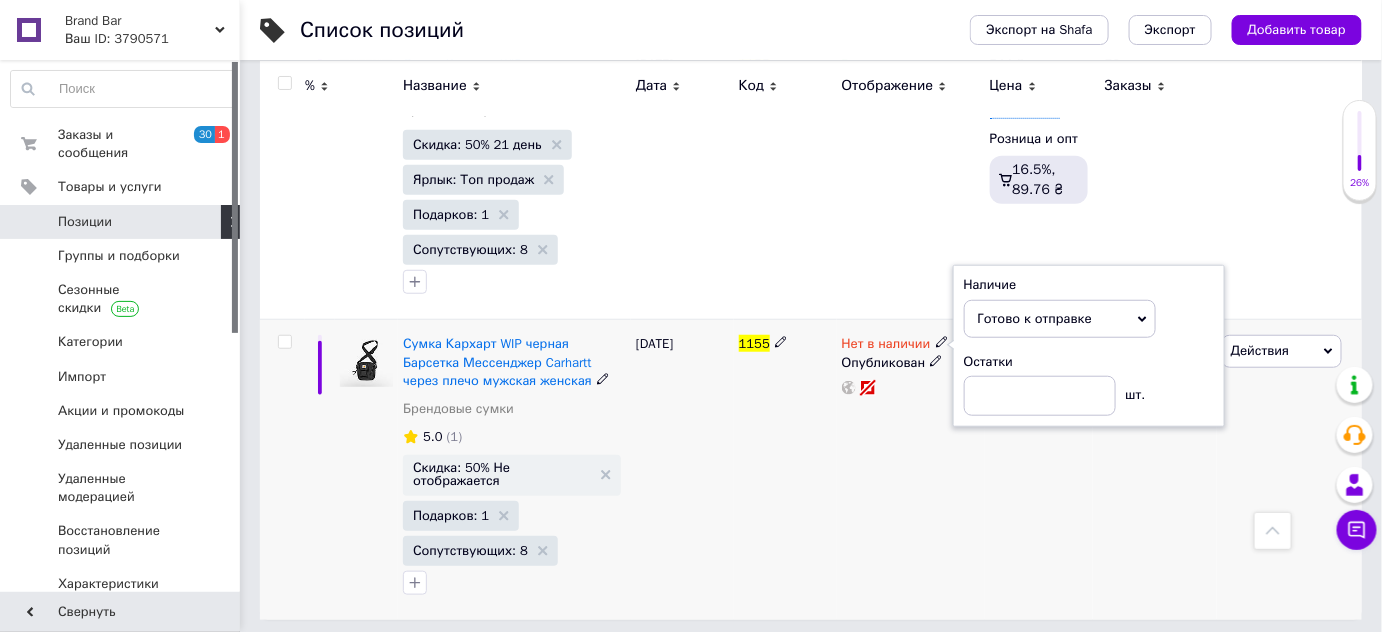 drag, startPoint x: 967, startPoint y: 457, endPoint x: 953, endPoint y: 450, distance: 15.652476 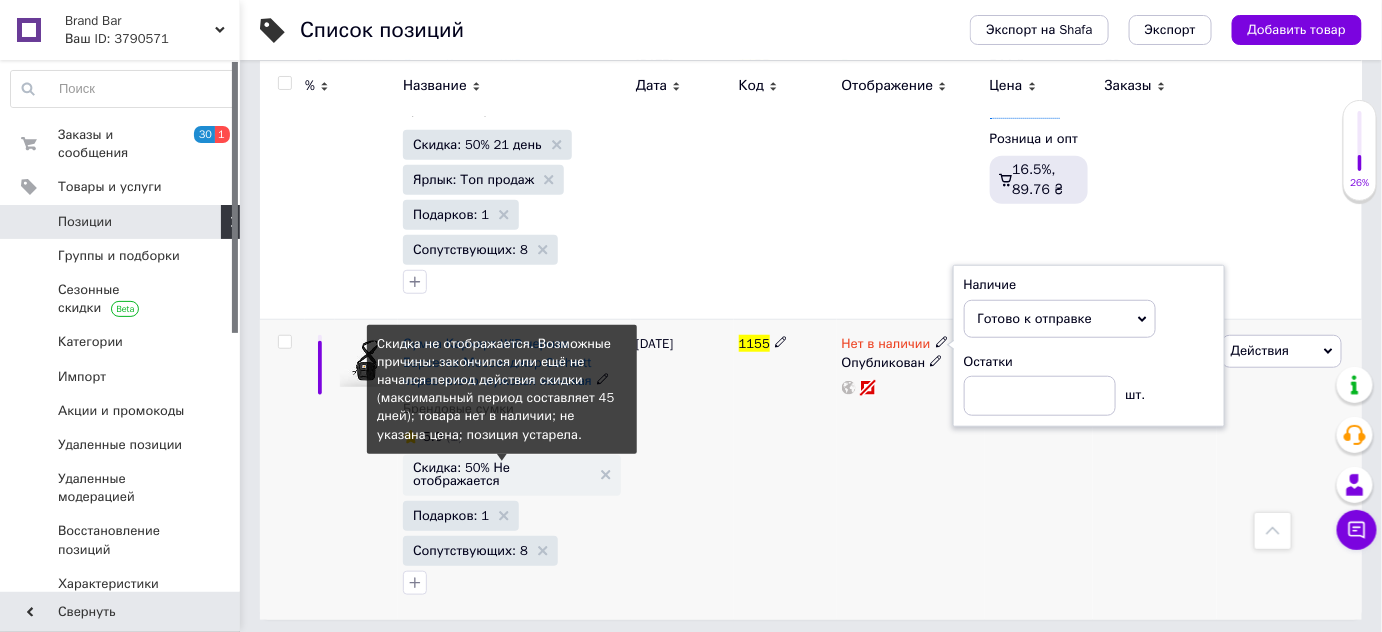 click on "Скидка: 50% Не отображается" at bounding box center [502, 474] 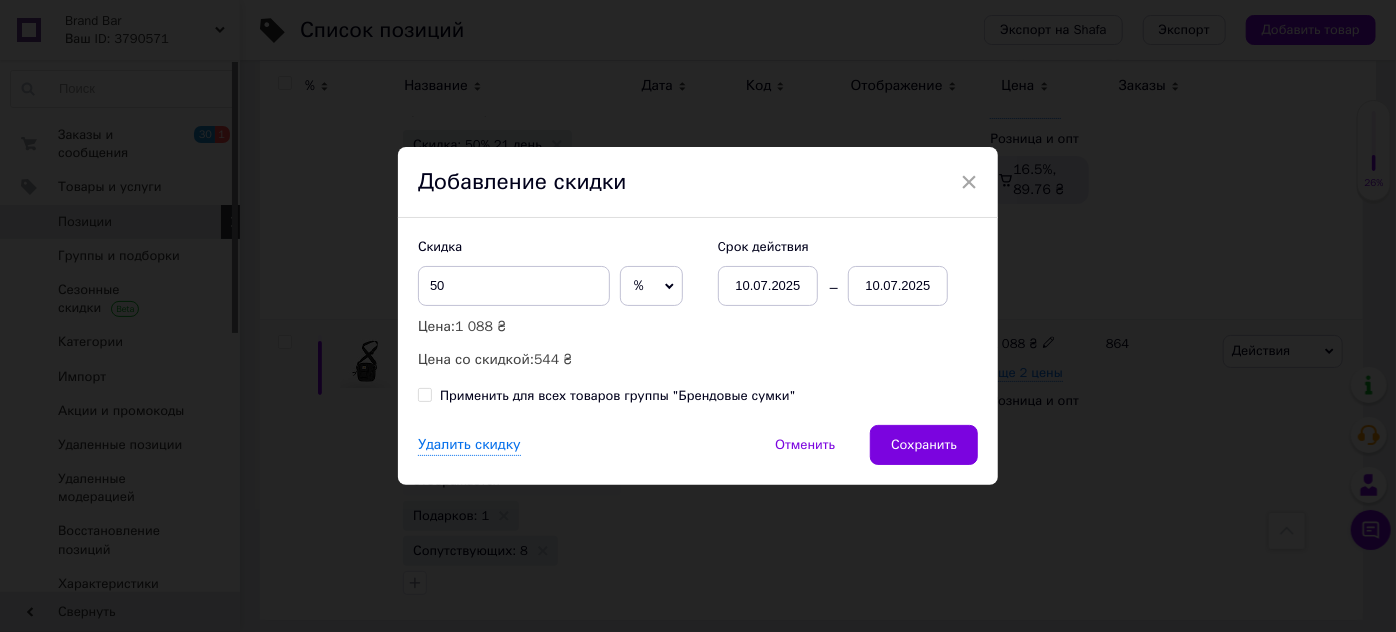 click on "10.07.2025" at bounding box center (898, 286) 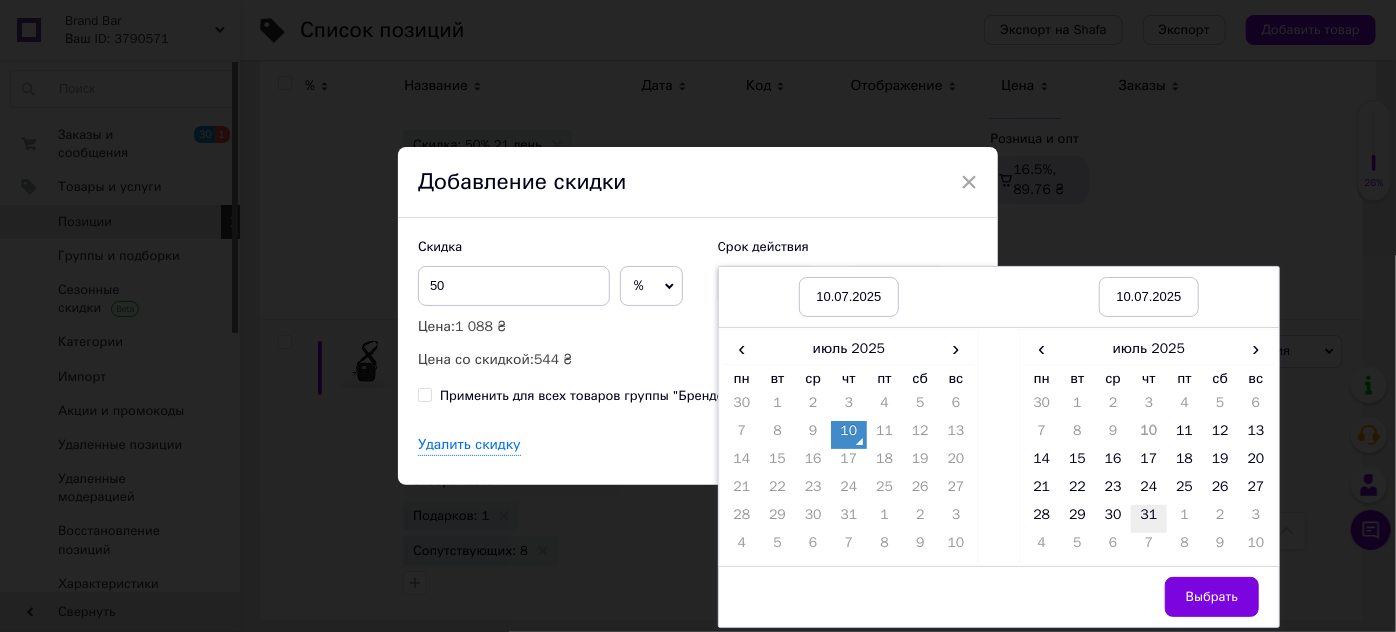 click on "31" at bounding box center [1149, 519] 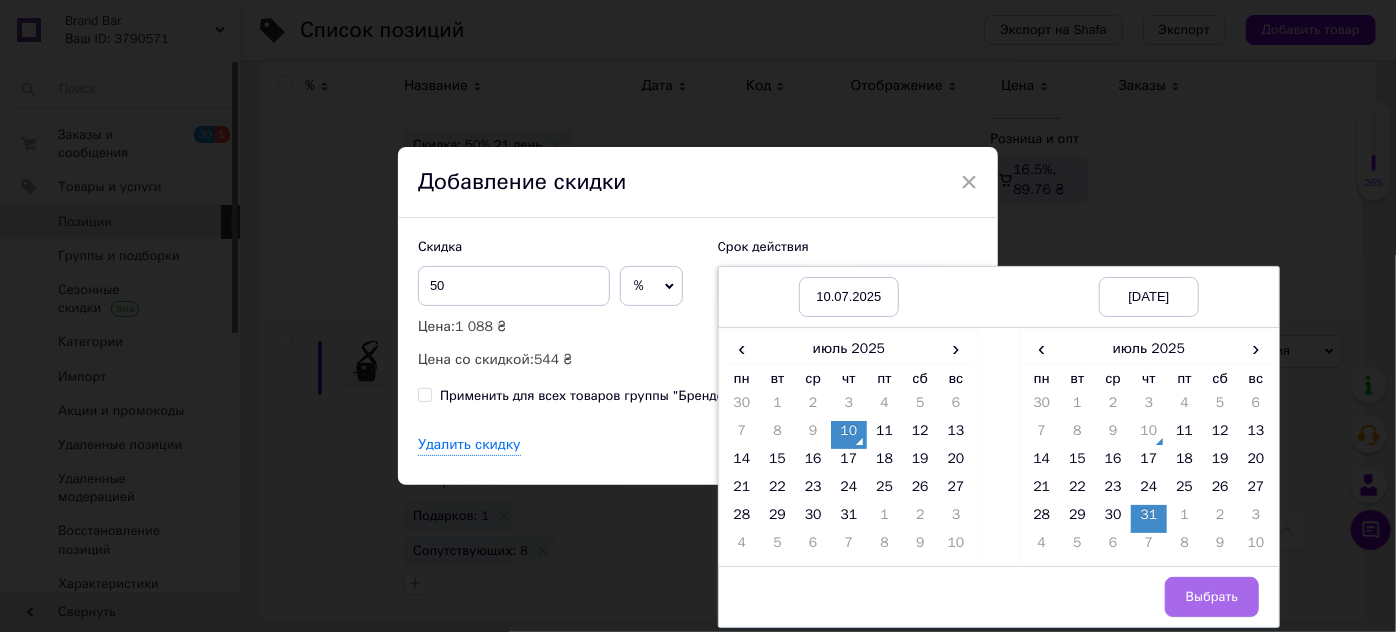click on "Выбрать" at bounding box center [1212, 597] 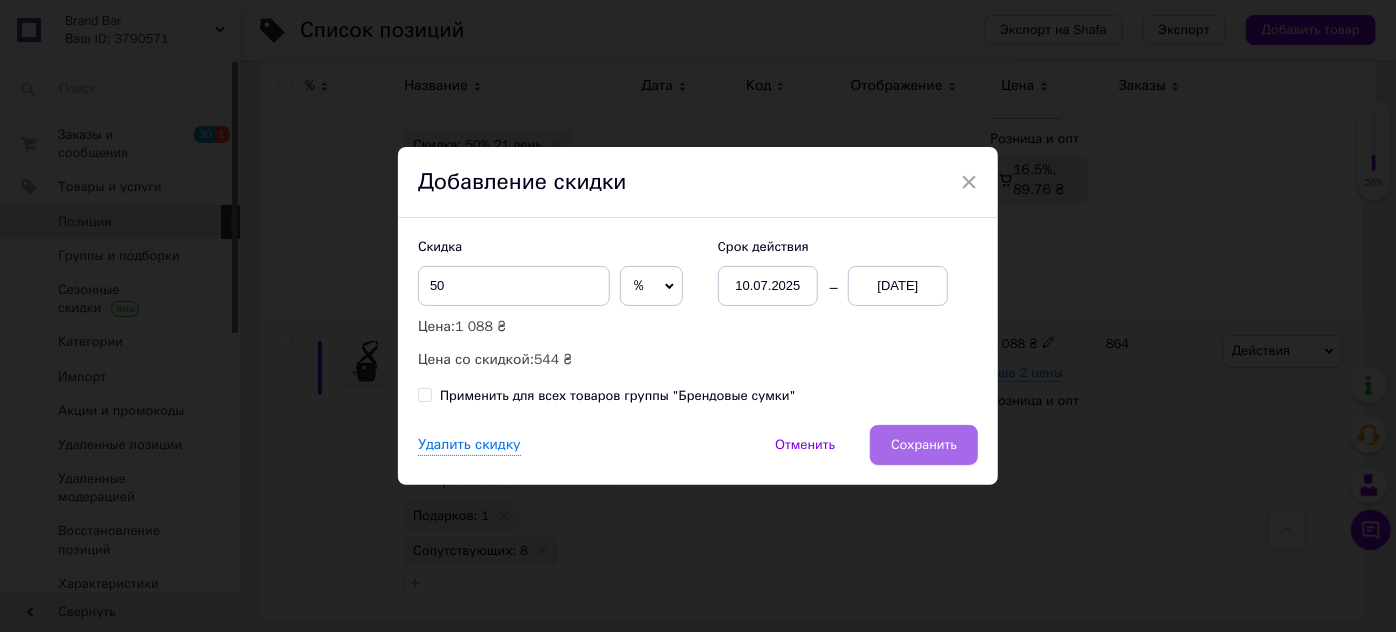 click on "Сохранить" at bounding box center [924, 445] 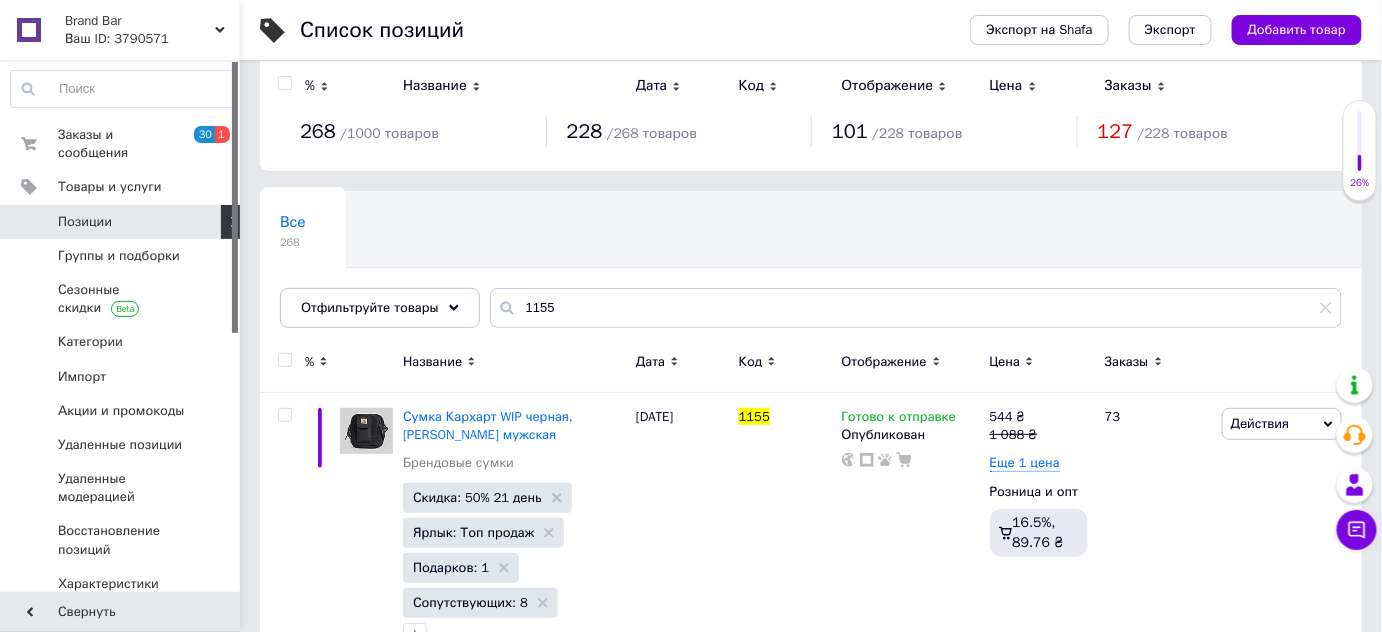 scroll, scrollTop: 0, scrollLeft: 0, axis: both 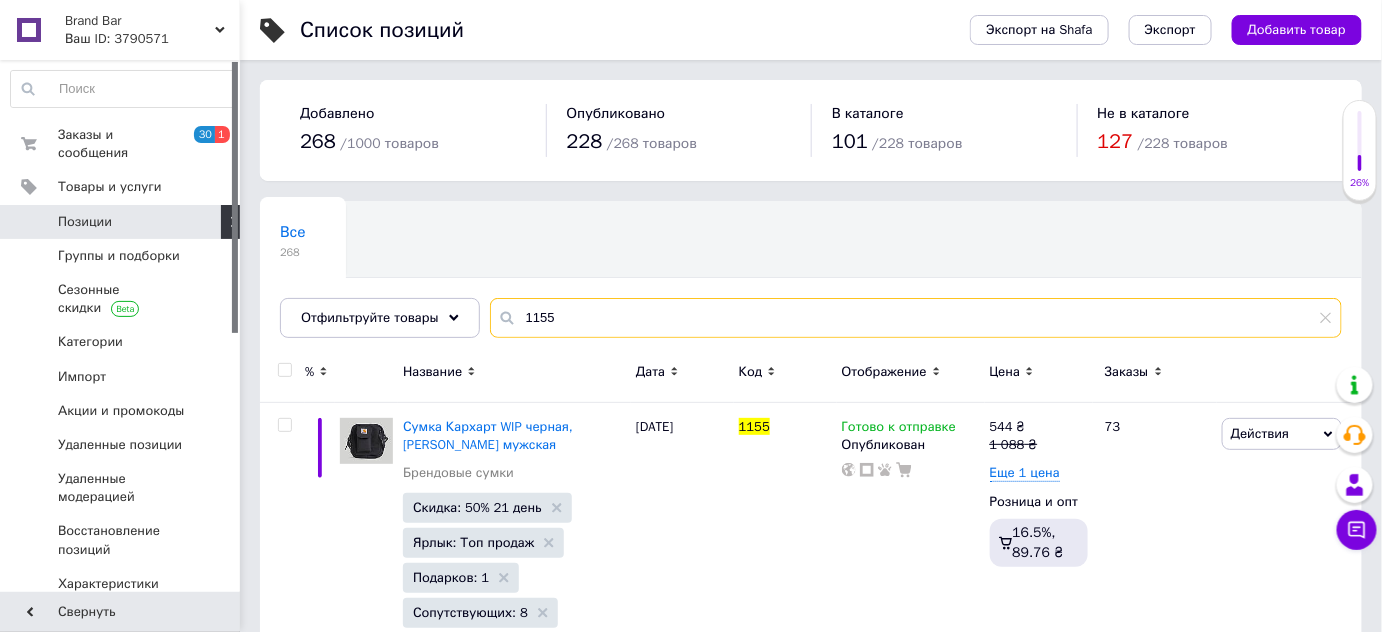 drag, startPoint x: 561, startPoint y: 310, endPoint x: 484, endPoint y: 326, distance: 78.64477 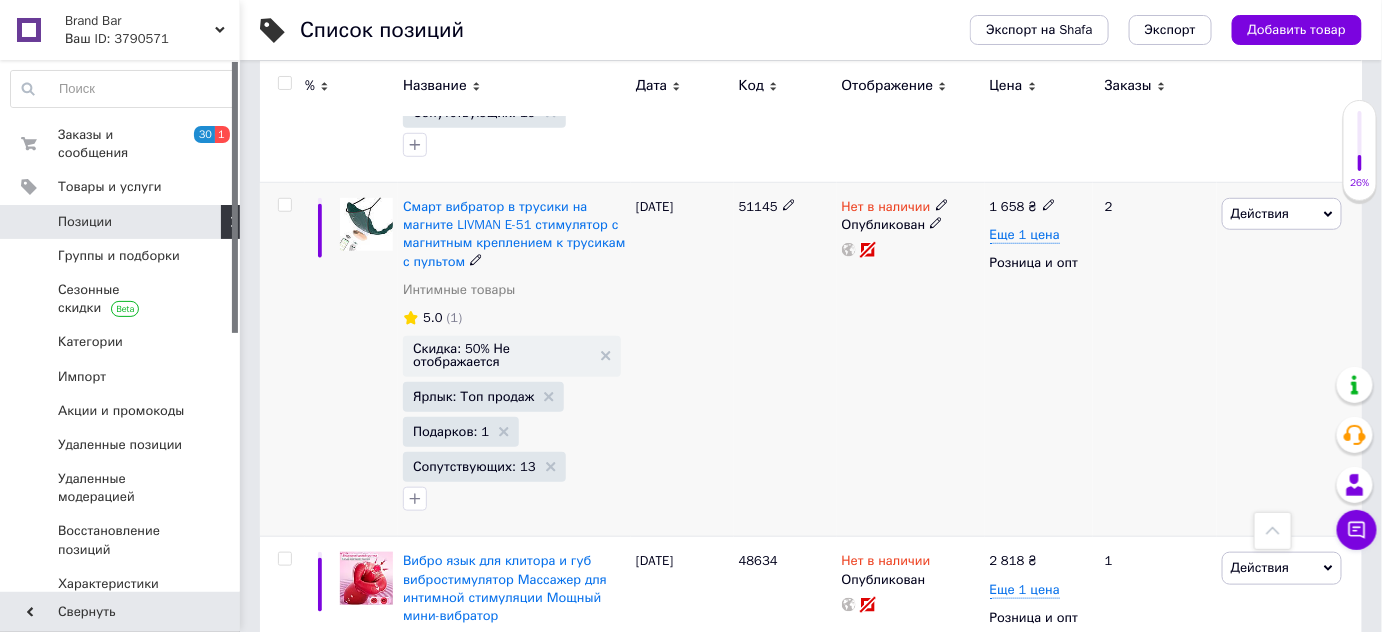 type 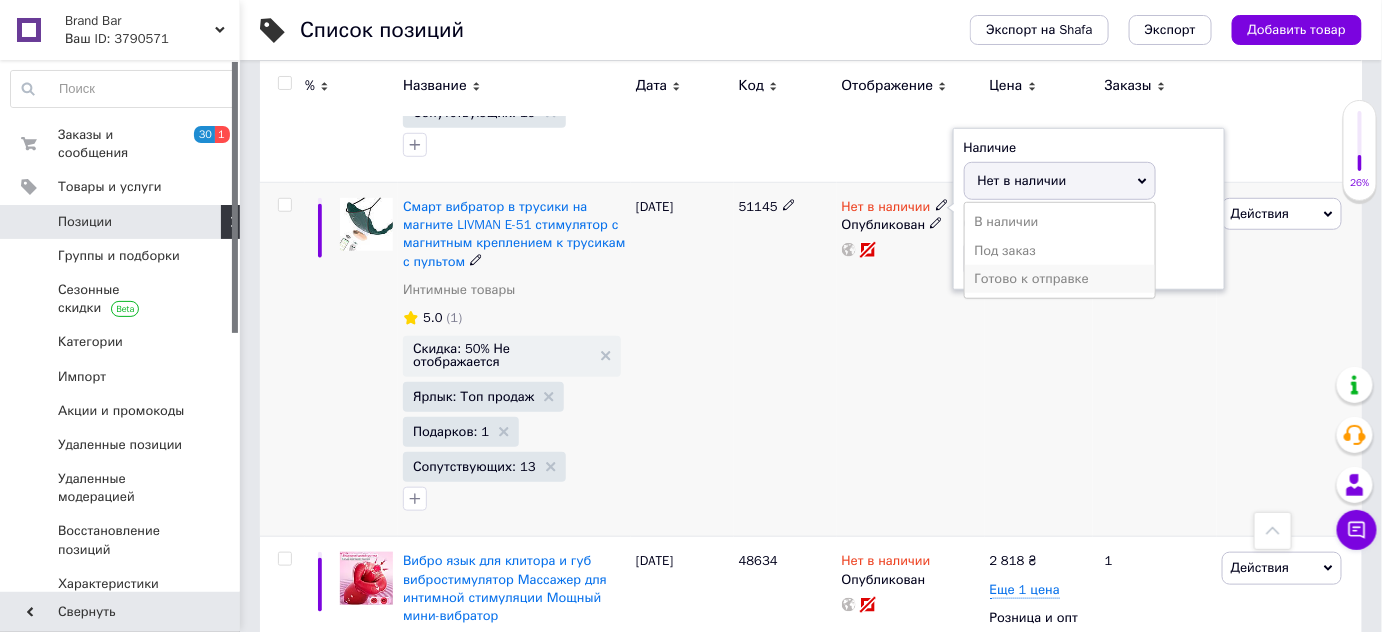 click on "Готово к отправке" at bounding box center (1060, 279) 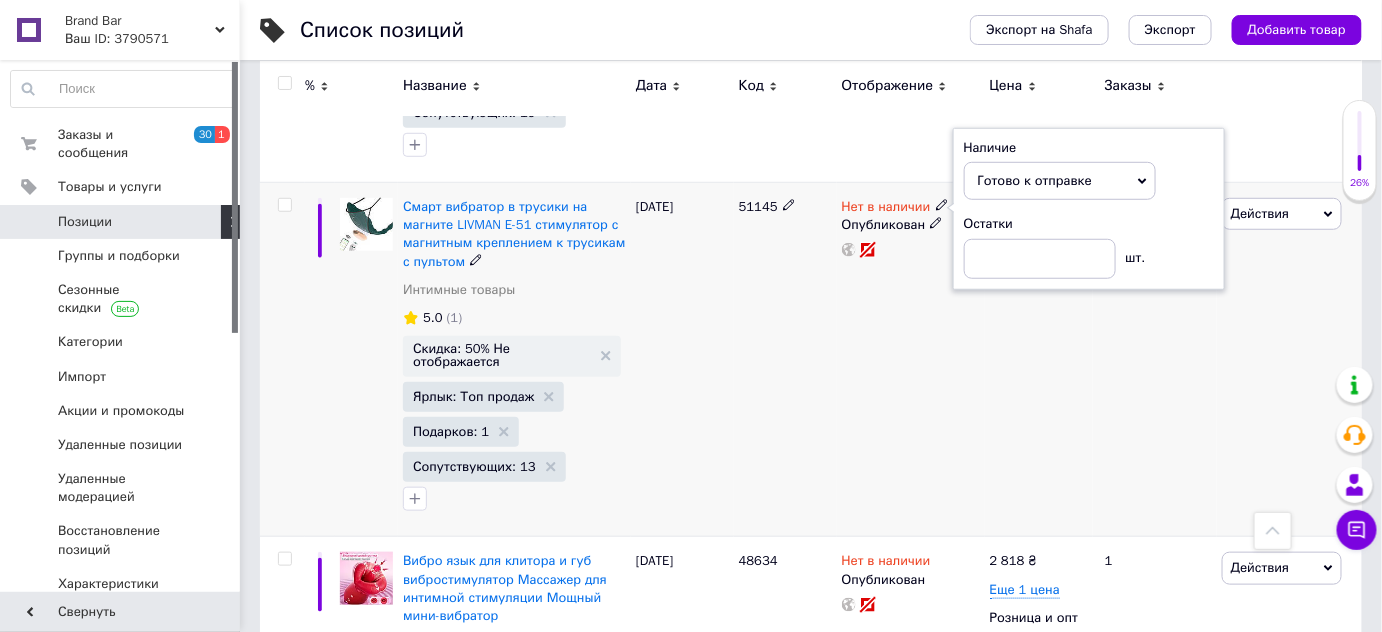 click on "Нет в наличии Наличие Готово к отправке В наличии Нет в наличии Под заказ Остатки шт. Опубликован" at bounding box center [911, 360] 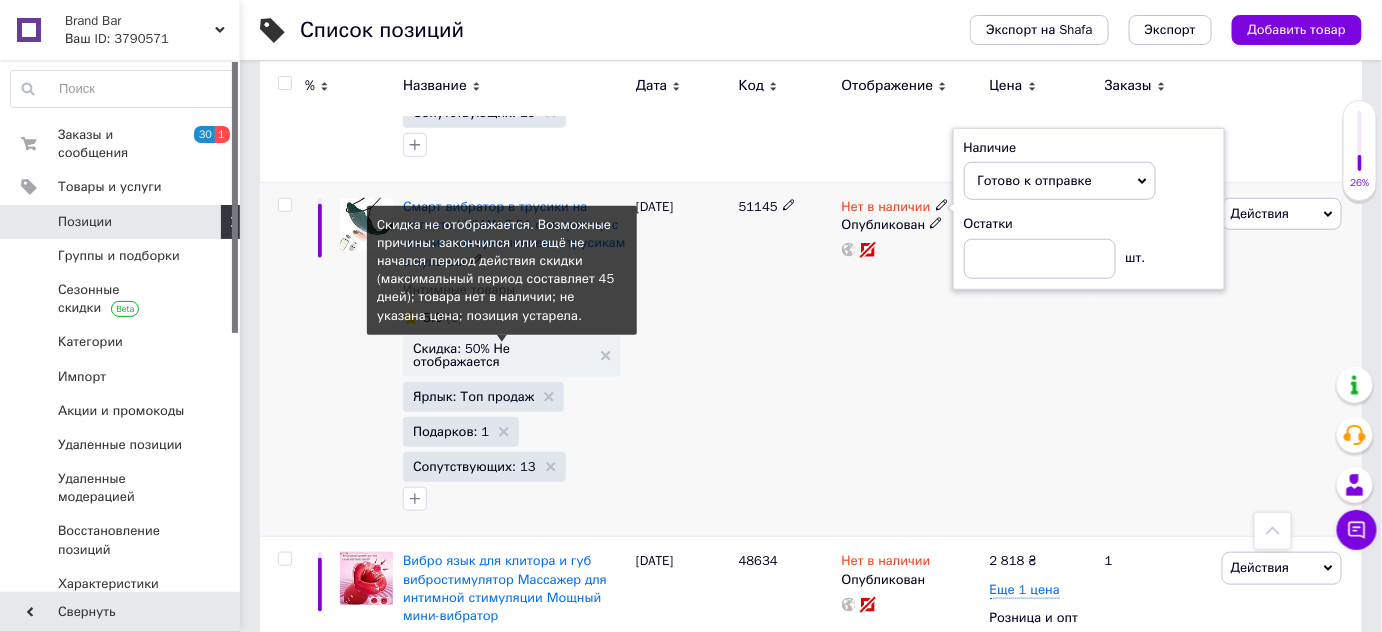 click on "Скидка: 50% Не отображается" at bounding box center [502, 355] 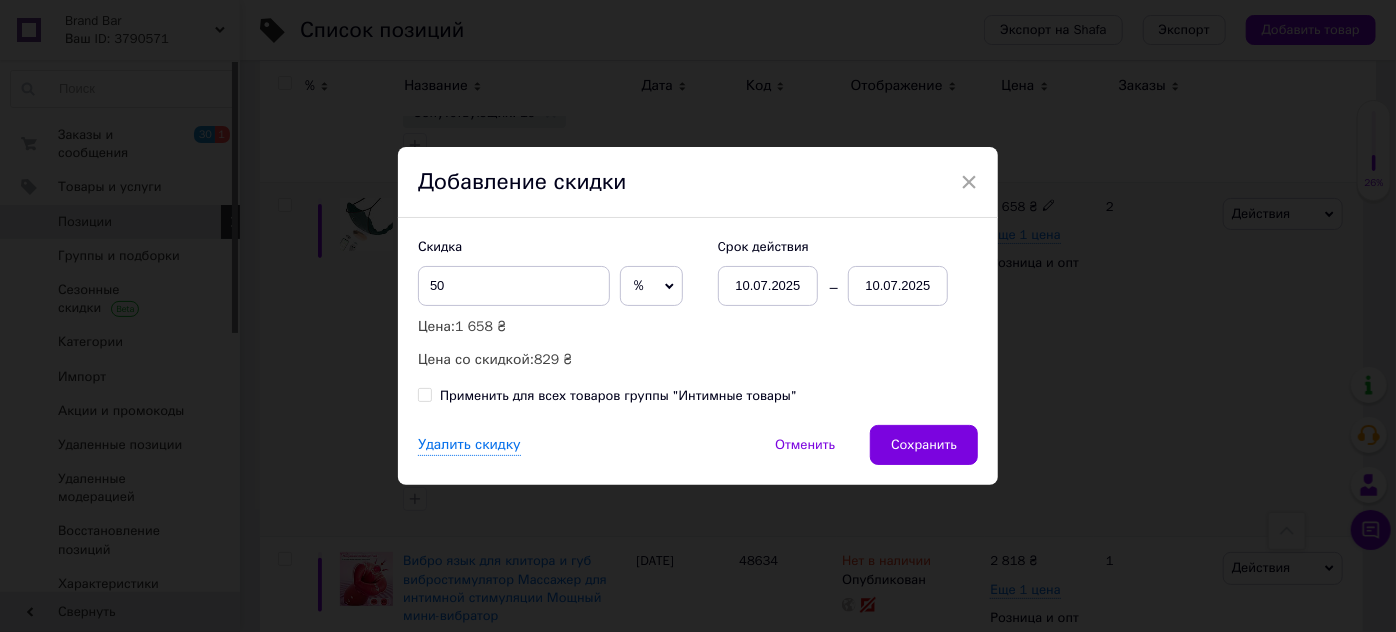 click on "10.07.2025" at bounding box center [898, 286] 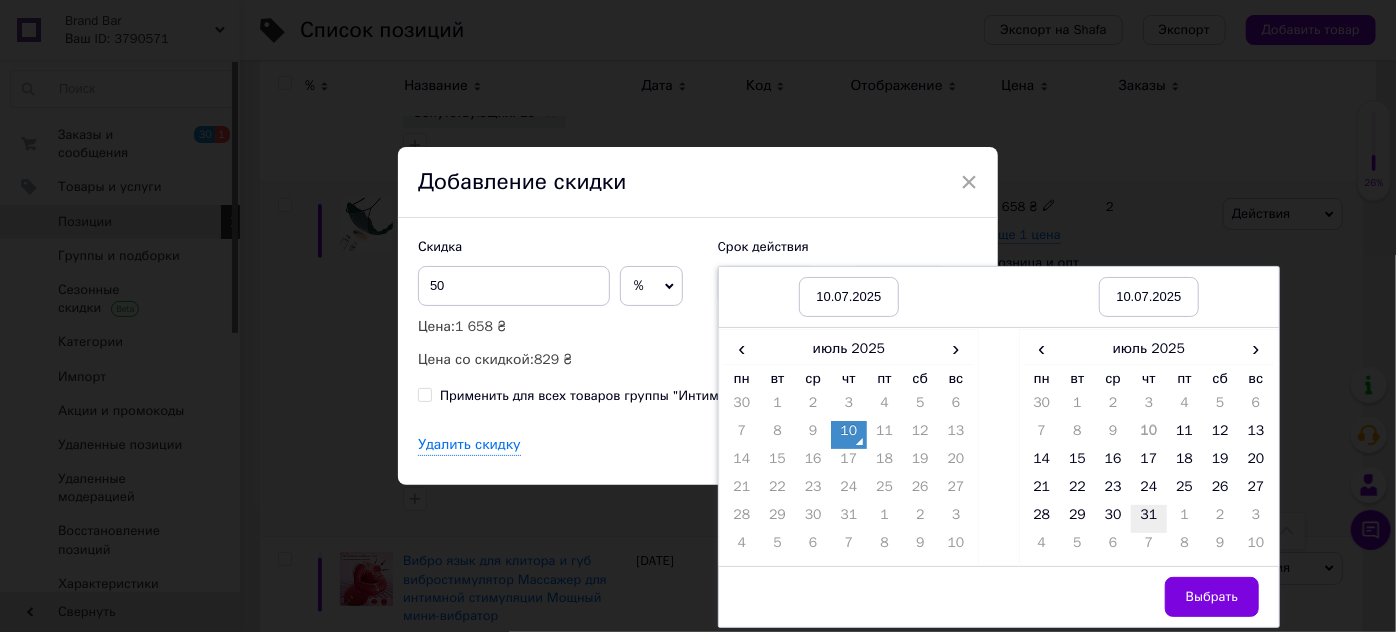 click on "31" at bounding box center [1149, 519] 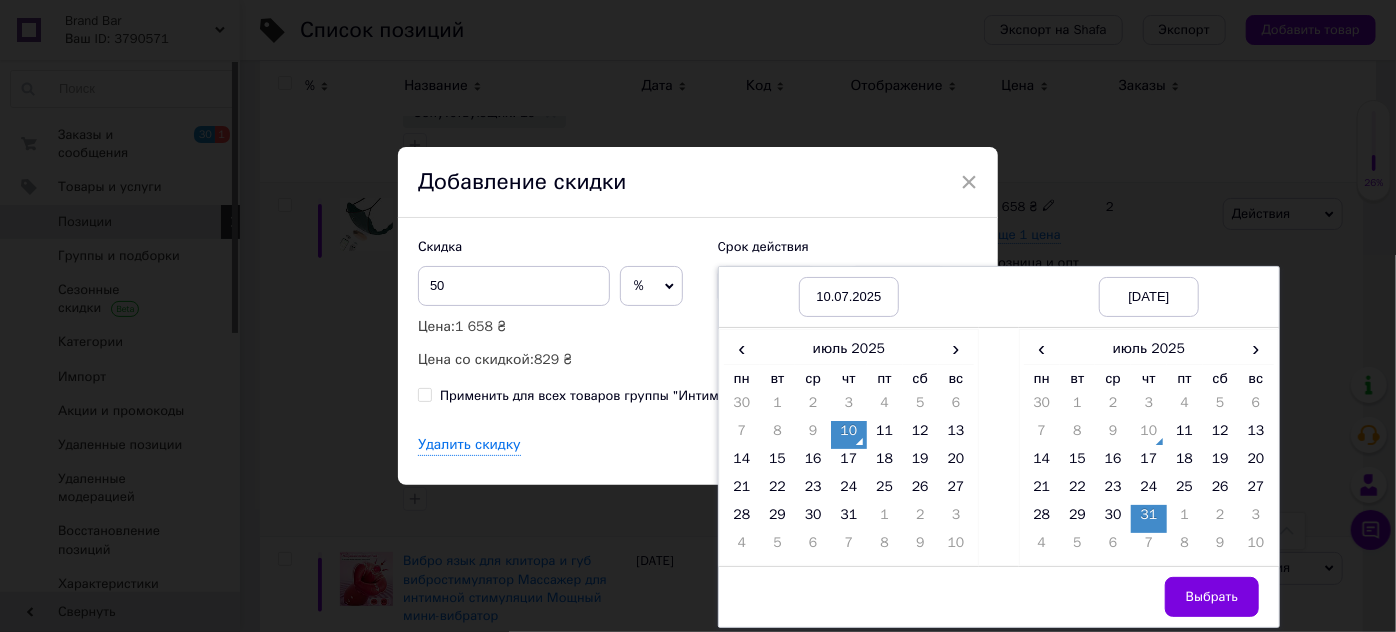click on "Выбрать" at bounding box center (1212, 597) 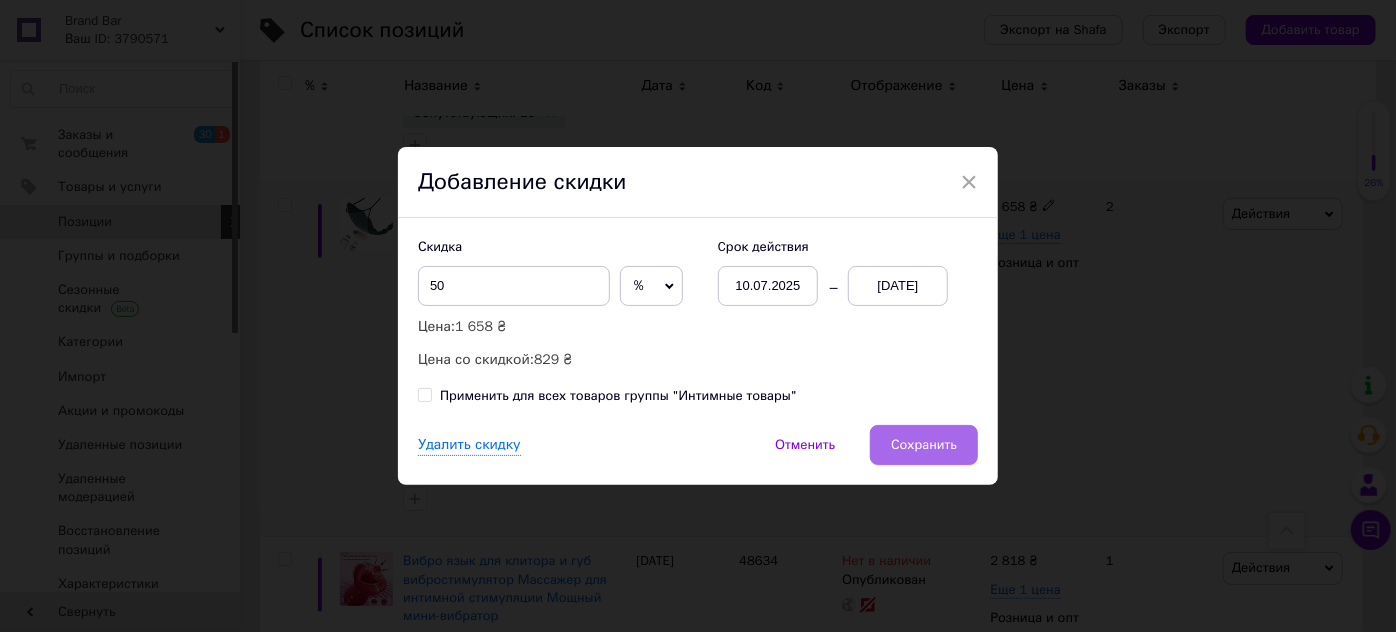 click on "Сохранить" at bounding box center (924, 445) 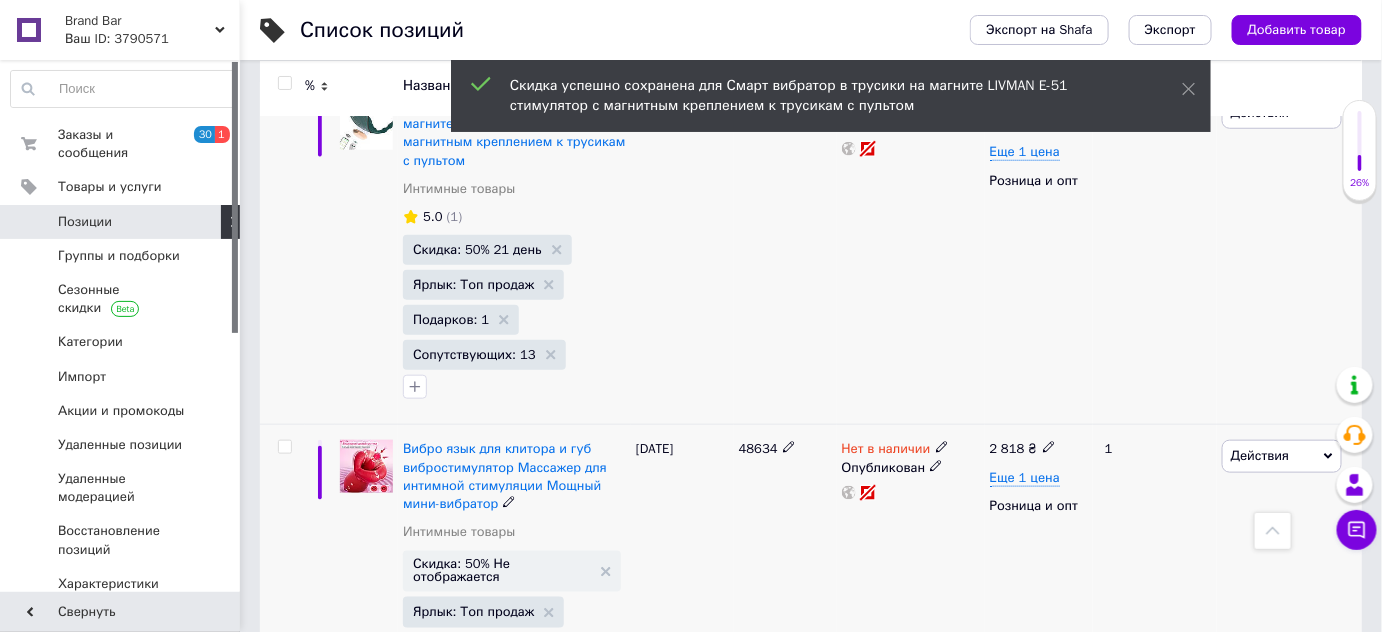 scroll, scrollTop: 10648, scrollLeft: 0, axis: vertical 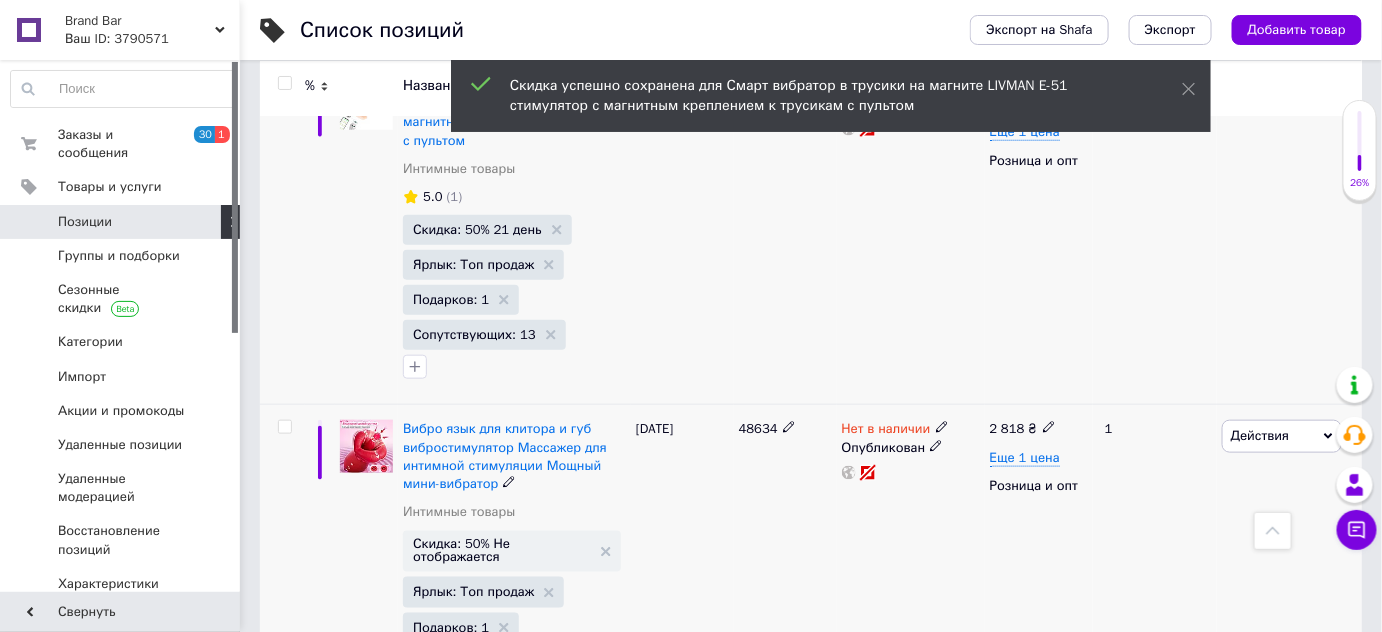 click 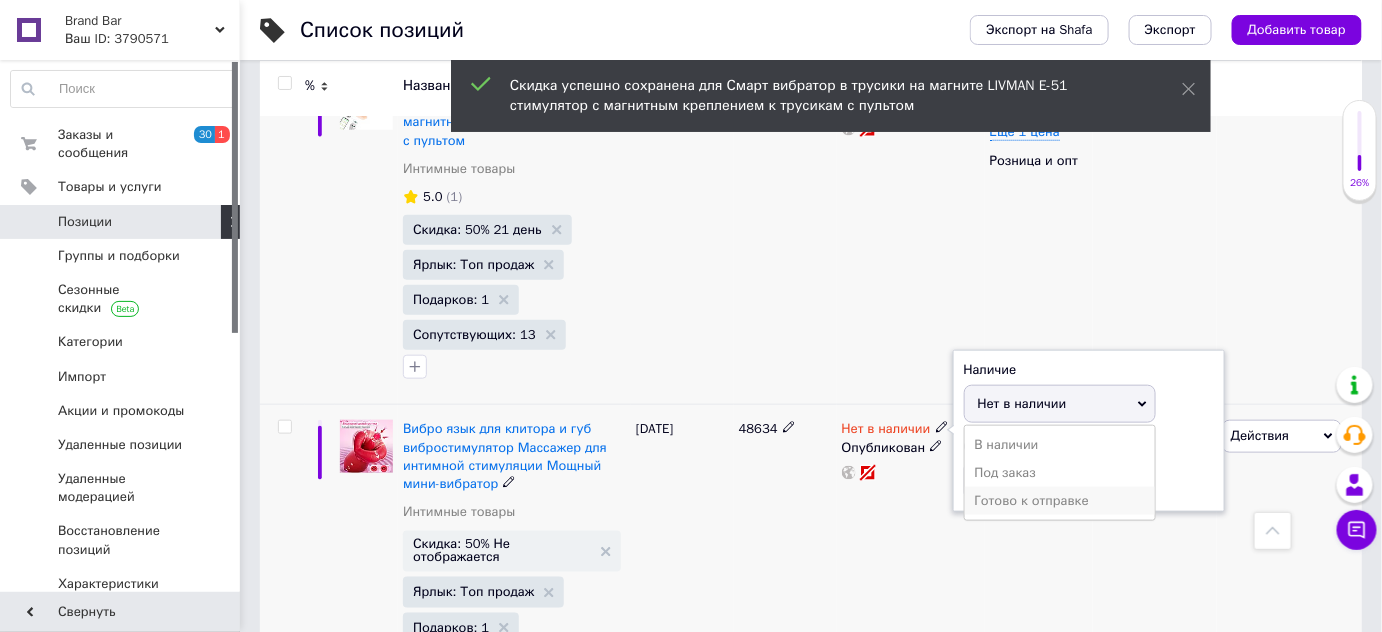 click on "Готово к отправке" at bounding box center [1060, 501] 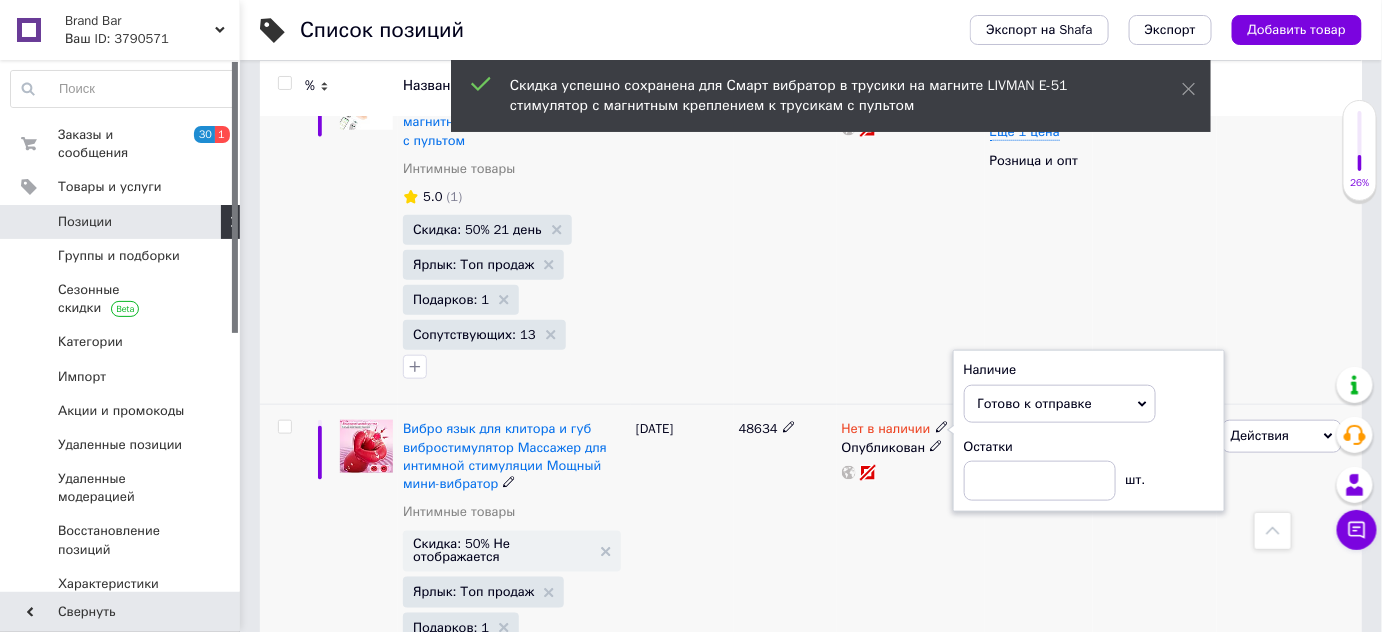 drag, startPoint x: 931, startPoint y: 510, endPoint x: 845, endPoint y: 509, distance: 86.00581 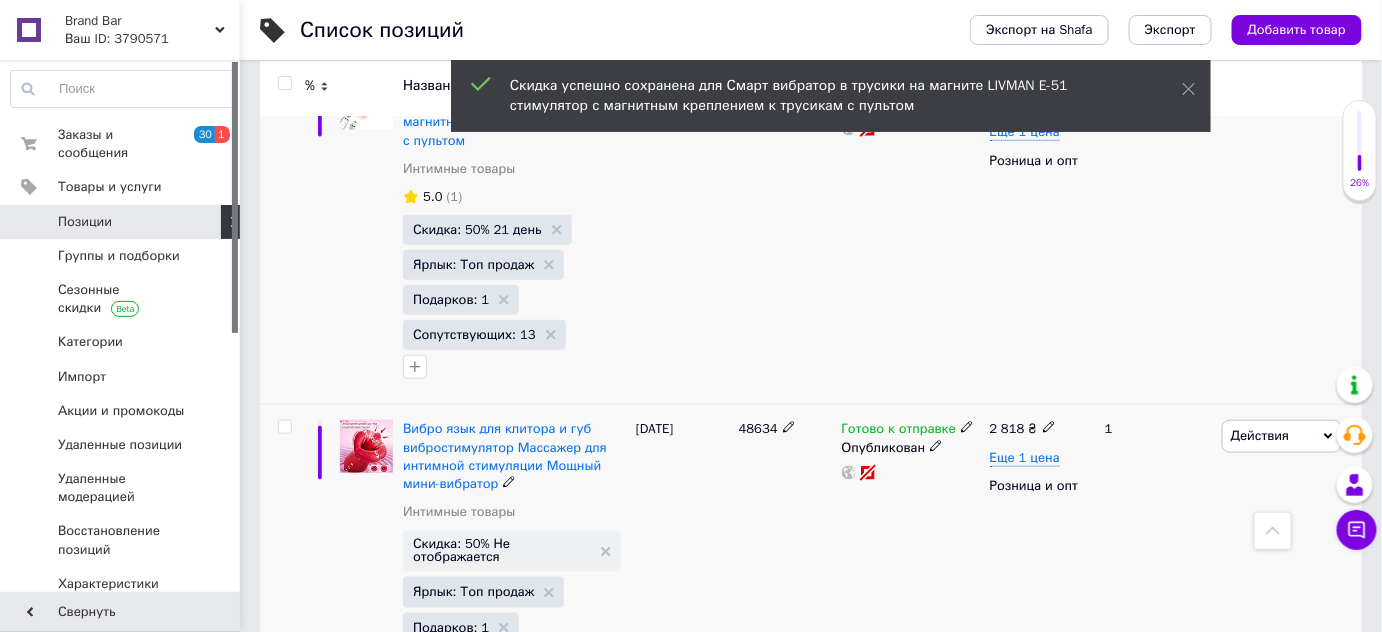 click on "Вибро язык для клитора и губ вибростимулятор Массажер для интимной стимуляции Мощный мини-вибратор Интимные товары" at bounding box center (514, 475) 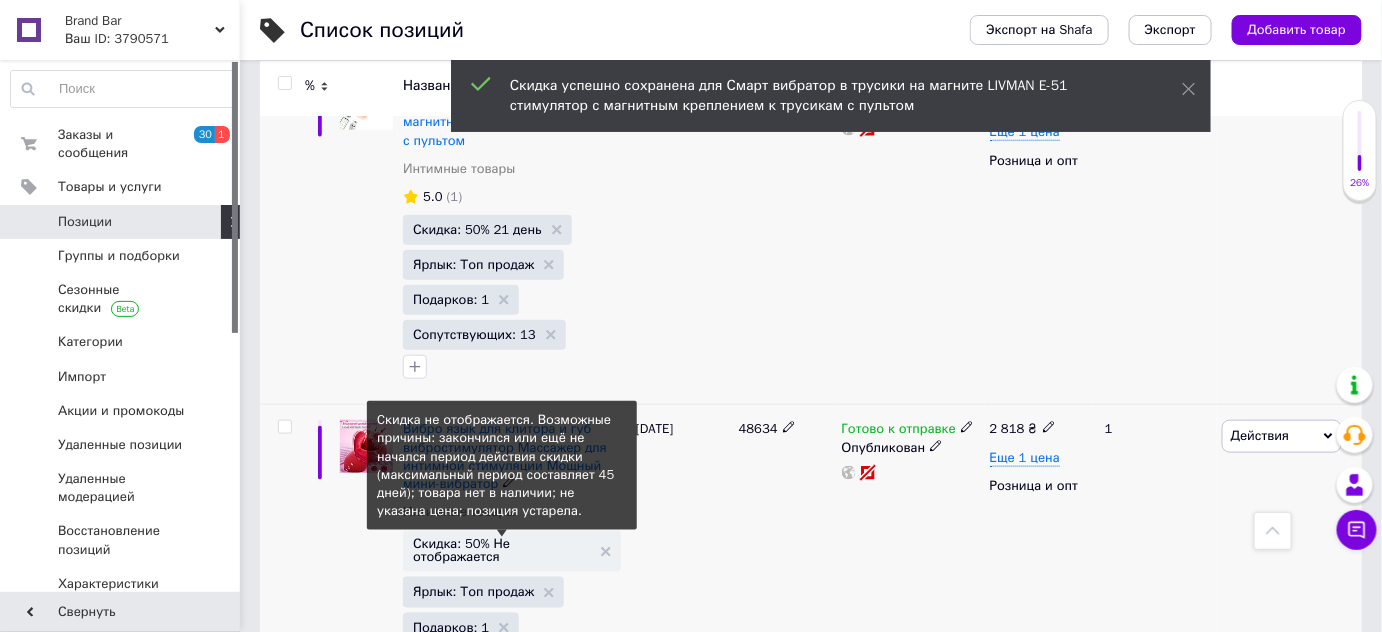 click on "Скидка: 50% Не отображается" at bounding box center (502, 550) 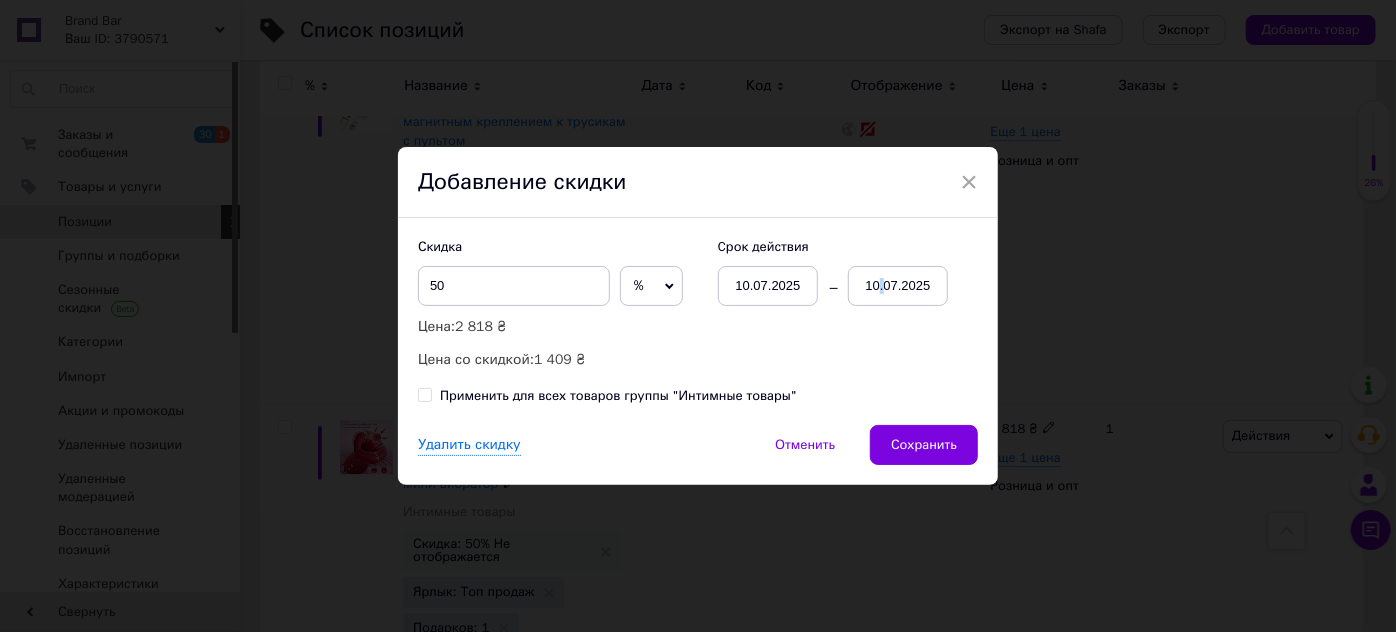 click on "10.07.2025" at bounding box center (898, 286) 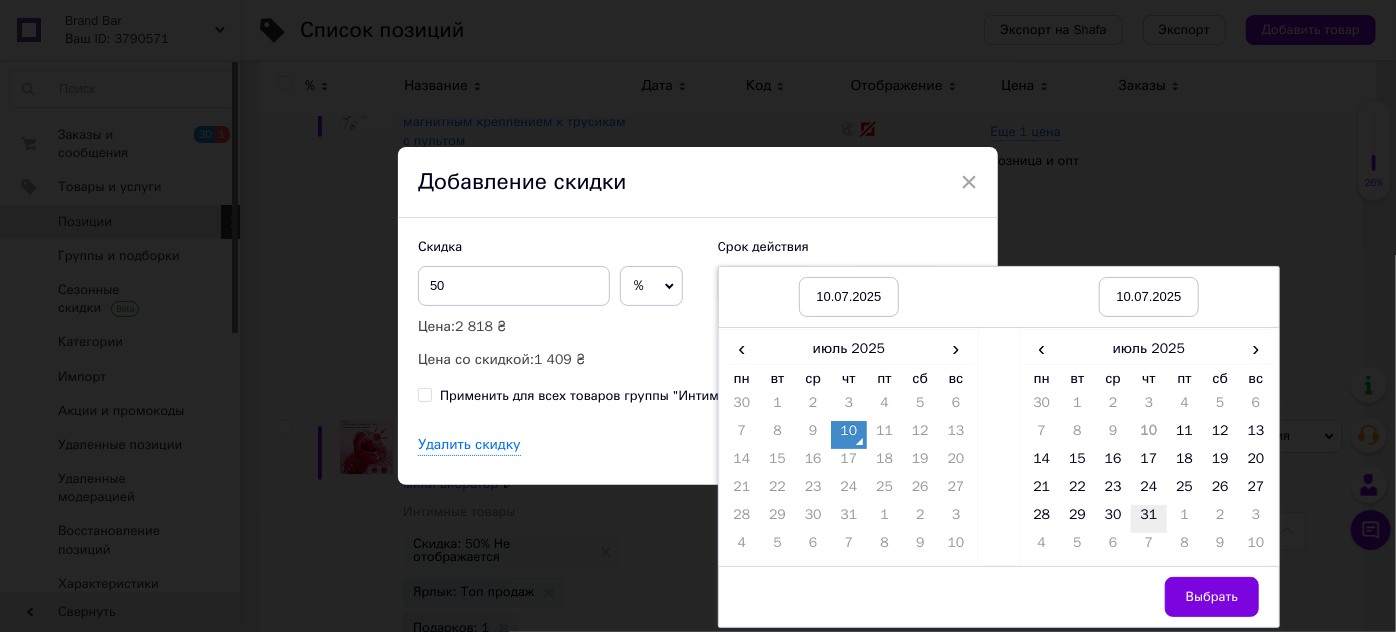 click on "31" at bounding box center (1149, 519) 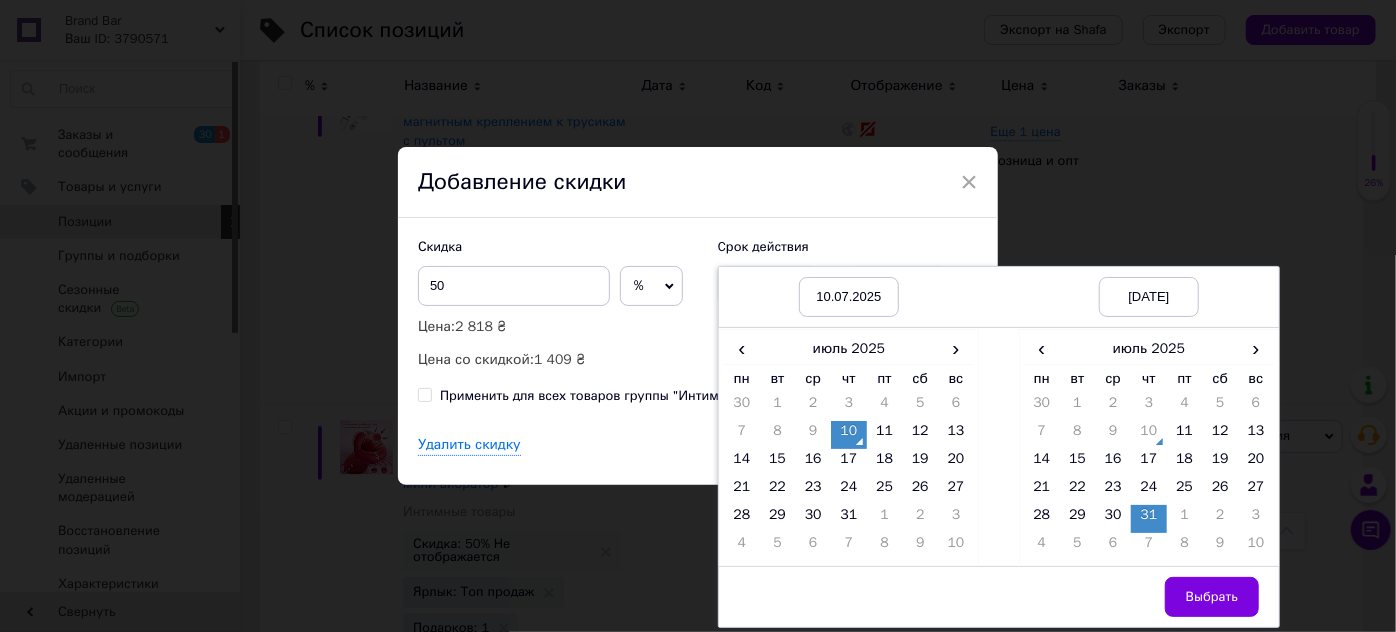 click on "Выбрать" at bounding box center (1212, 597) 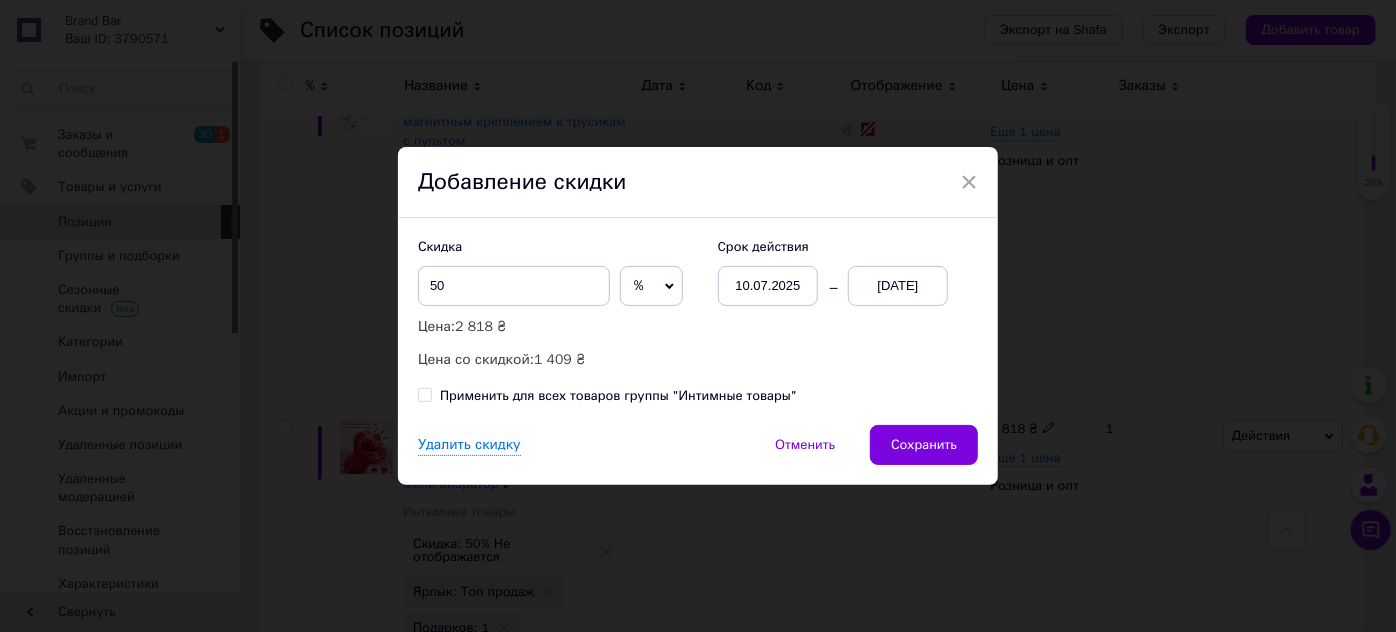 click on "Скидка 50 % ₴ Цена:  2 818   ₴ Цена со скидкой:  1 409   ₴ Cрок действия 10.07.2025 31.07.2025 Применить для всех товаров группы "Интимные товары"" at bounding box center [698, 321] 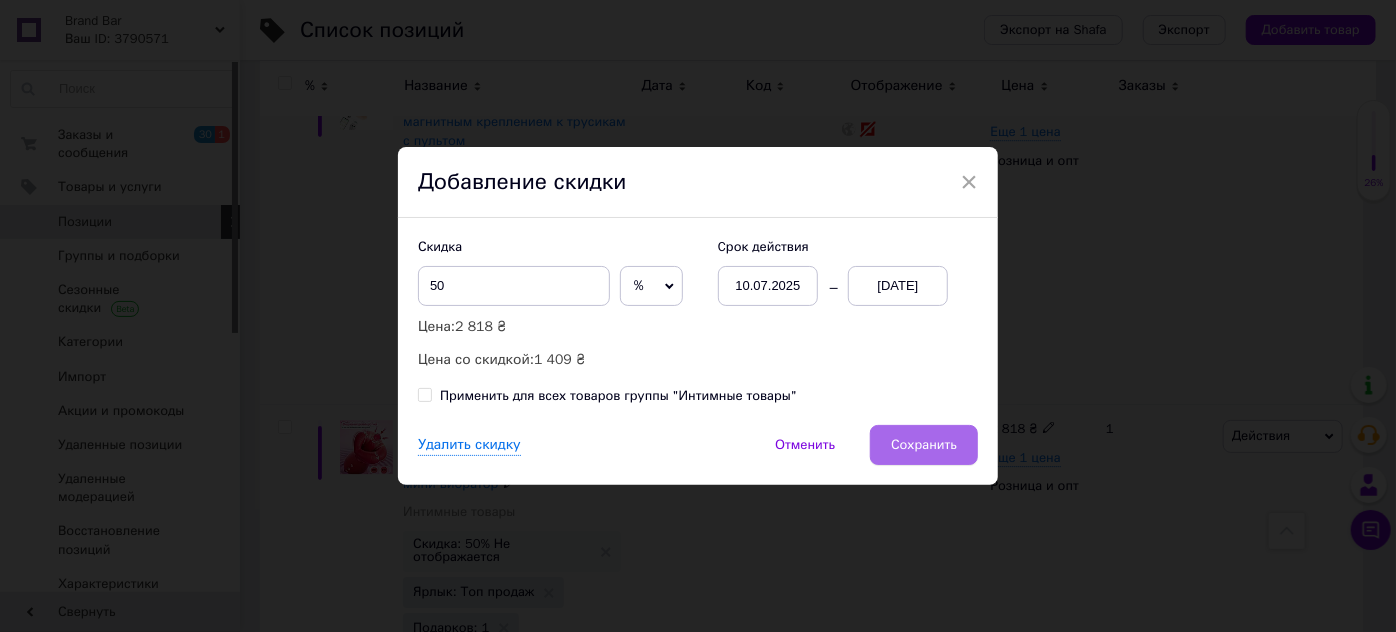 click on "Сохранить" at bounding box center [924, 445] 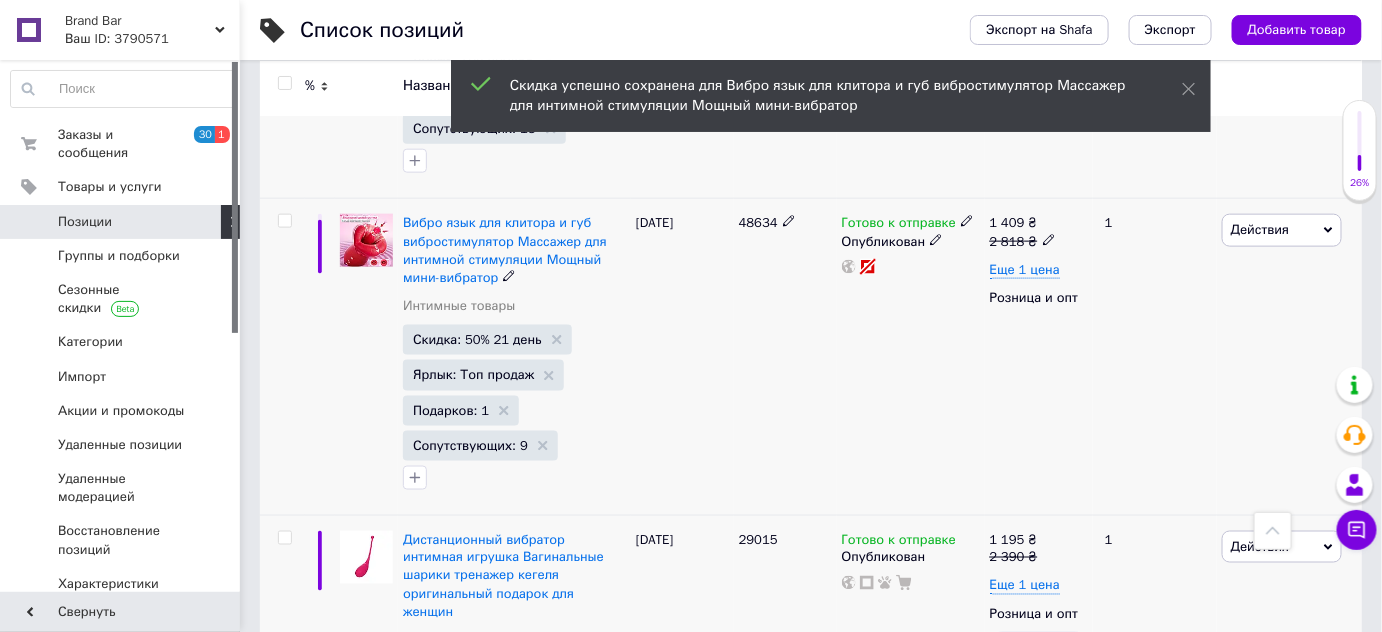 scroll, scrollTop: 11133, scrollLeft: 0, axis: vertical 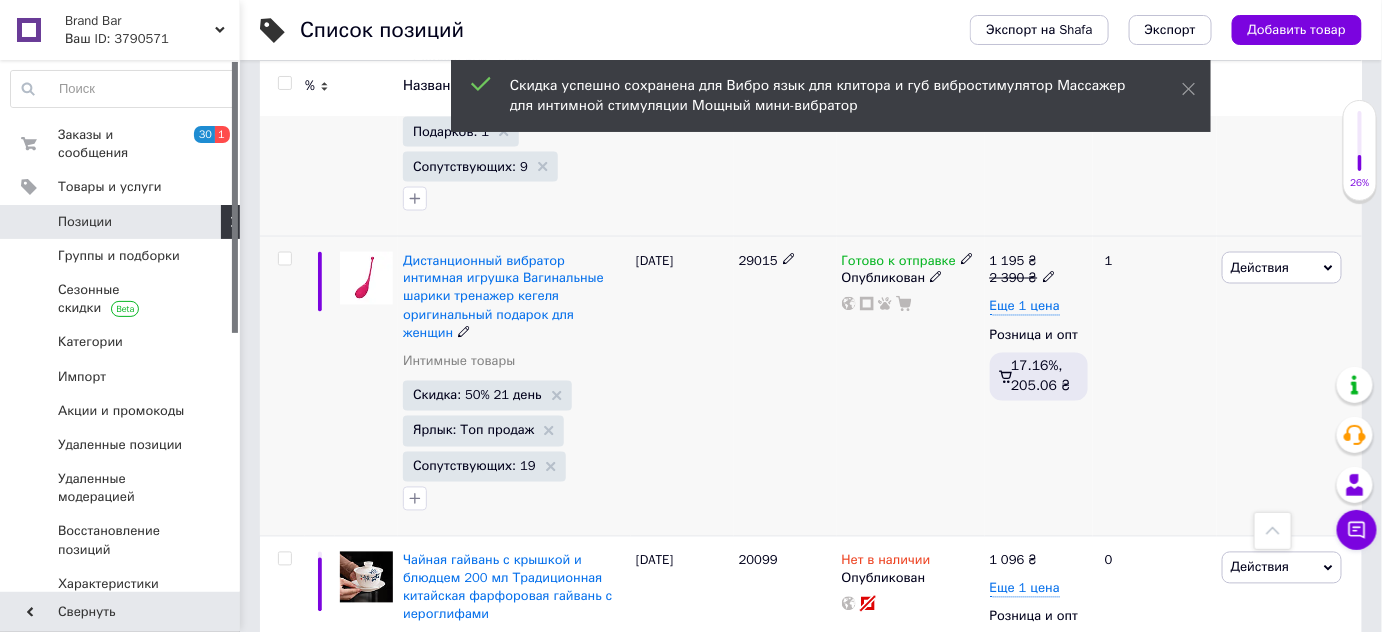 click 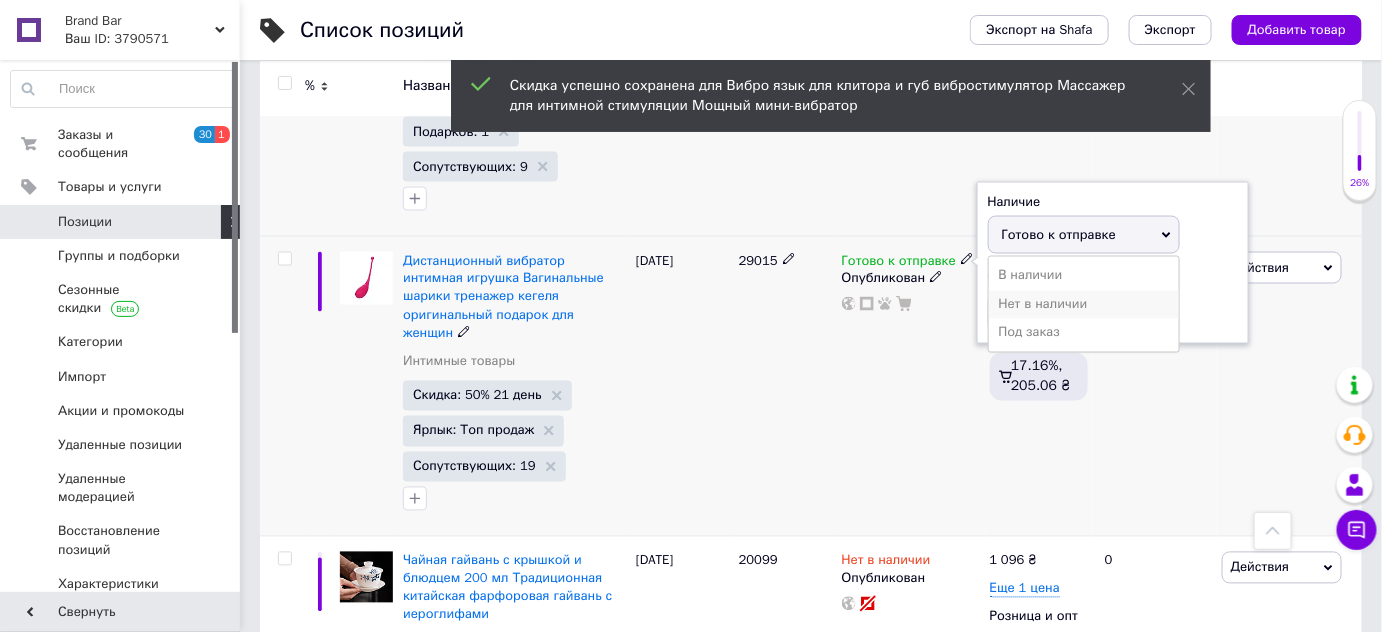 click on "Нет в наличии" at bounding box center [1084, 305] 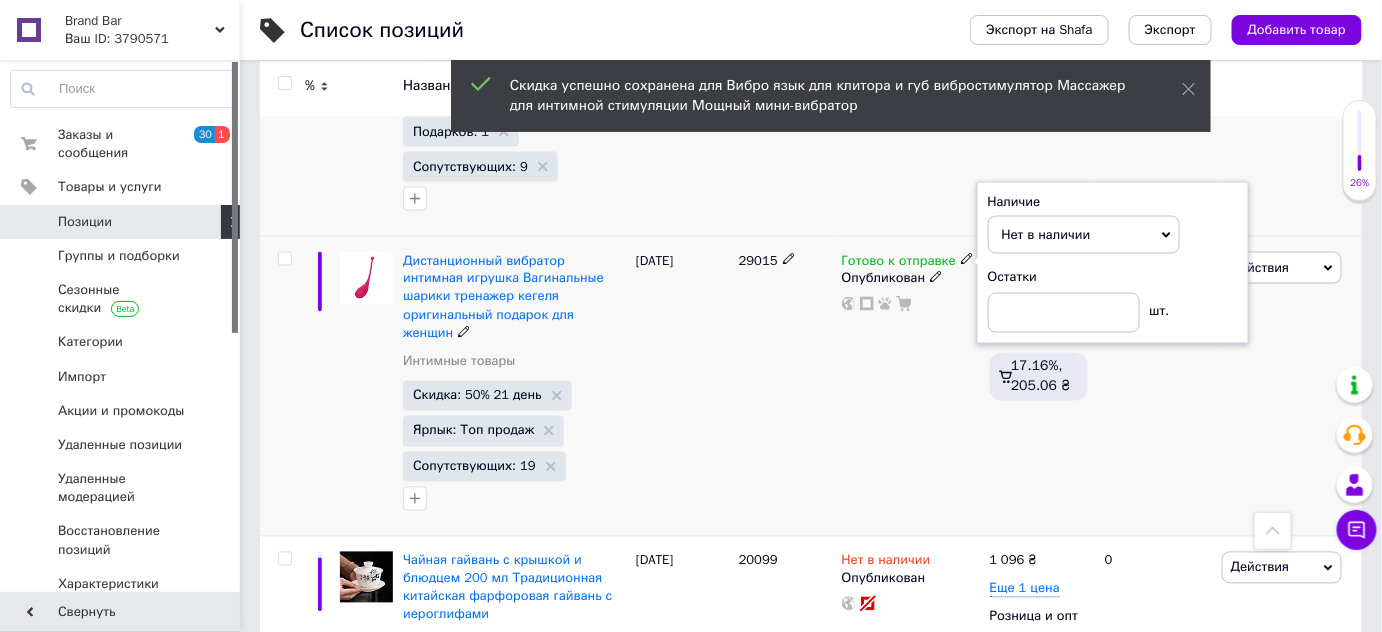 click on "Готово к отправке Наличие Нет в наличии В наличии Под заказ Готово к отправке Остатки шт. Опубликован" at bounding box center [911, 387] 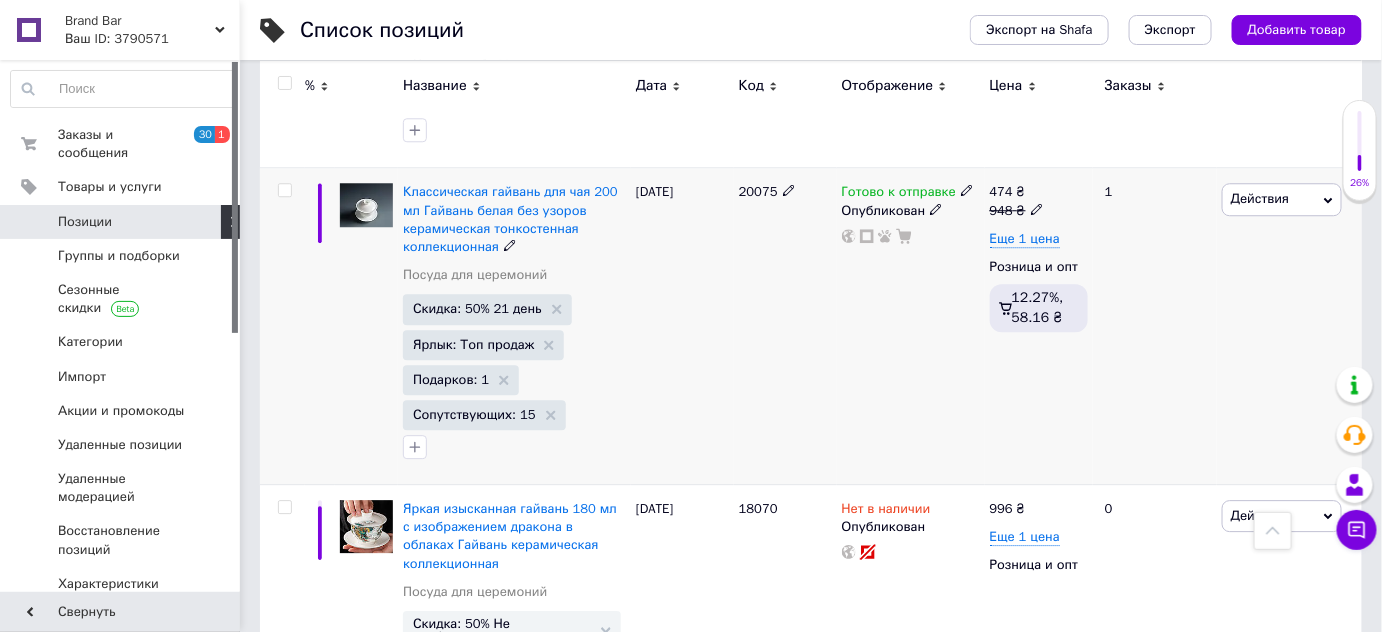scroll, scrollTop: 11860, scrollLeft: 0, axis: vertical 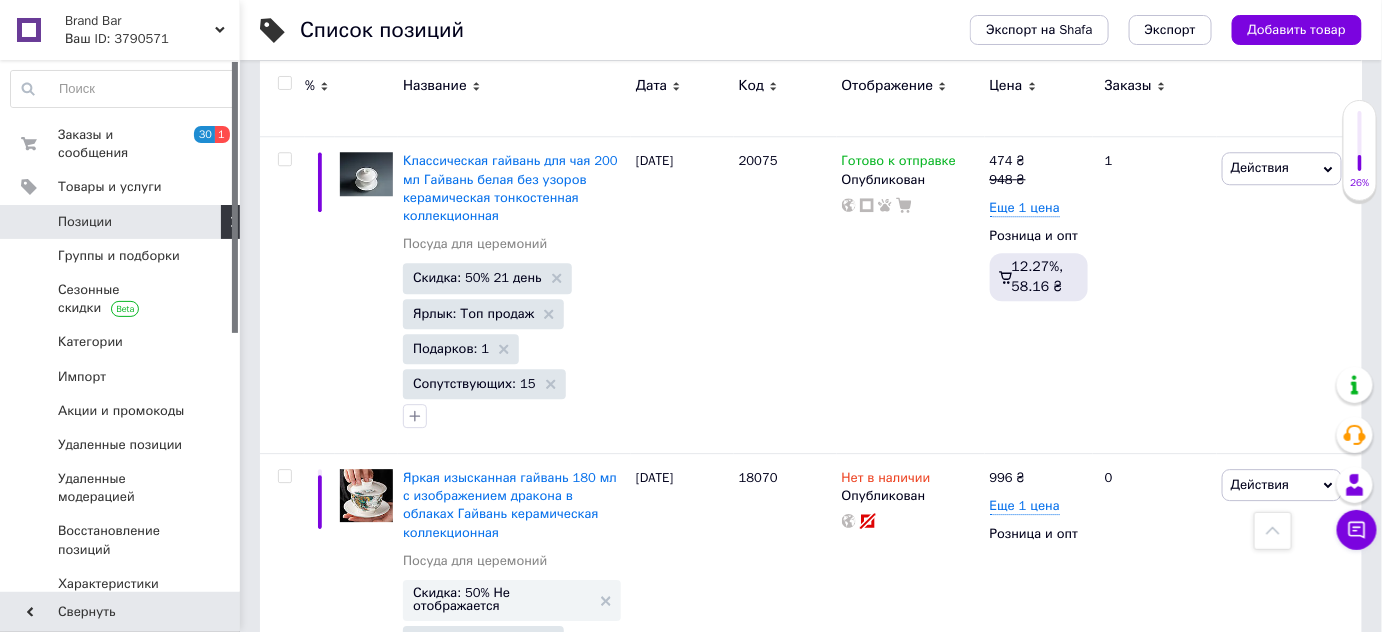 click on "Заказы и сообщения 30 1 Товары и услуги Позиции Группы и подборки Сезонные скидки Категории Импорт Акции и промокоды Удаленные позиции Удаленные модерацией Восстановление позиций Характеристики Уведомления 19 4 Показатели работы компании Панель управления Отзывы Клиенты Каталог ProSale Аналитика Инструменты вебмастера и SEO Управление сайтом Кошелек компании Маркет Настройки Тарифы и счета Prom микс 1000 (3 месяца)" at bounding box center [123, 329] 